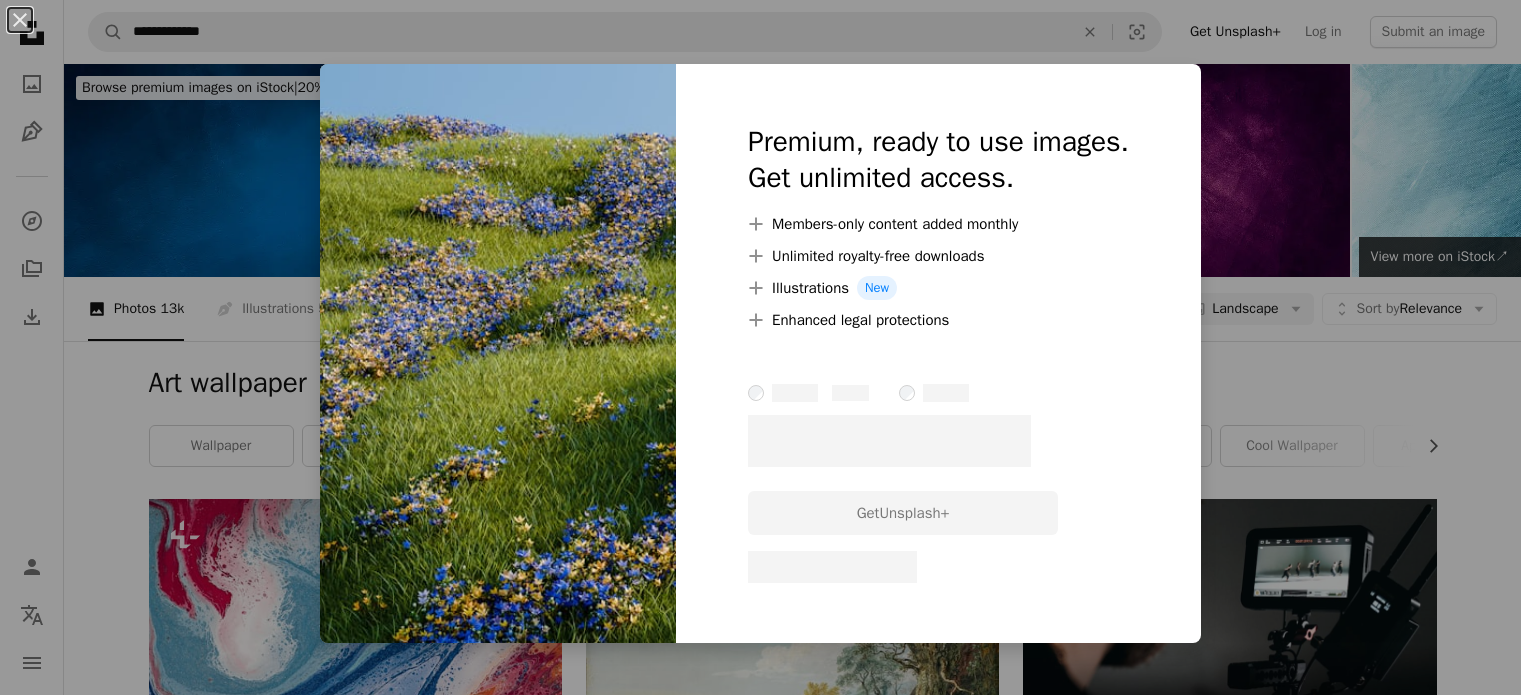 scroll, scrollTop: 6100, scrollLeft: 0, axis: vertical 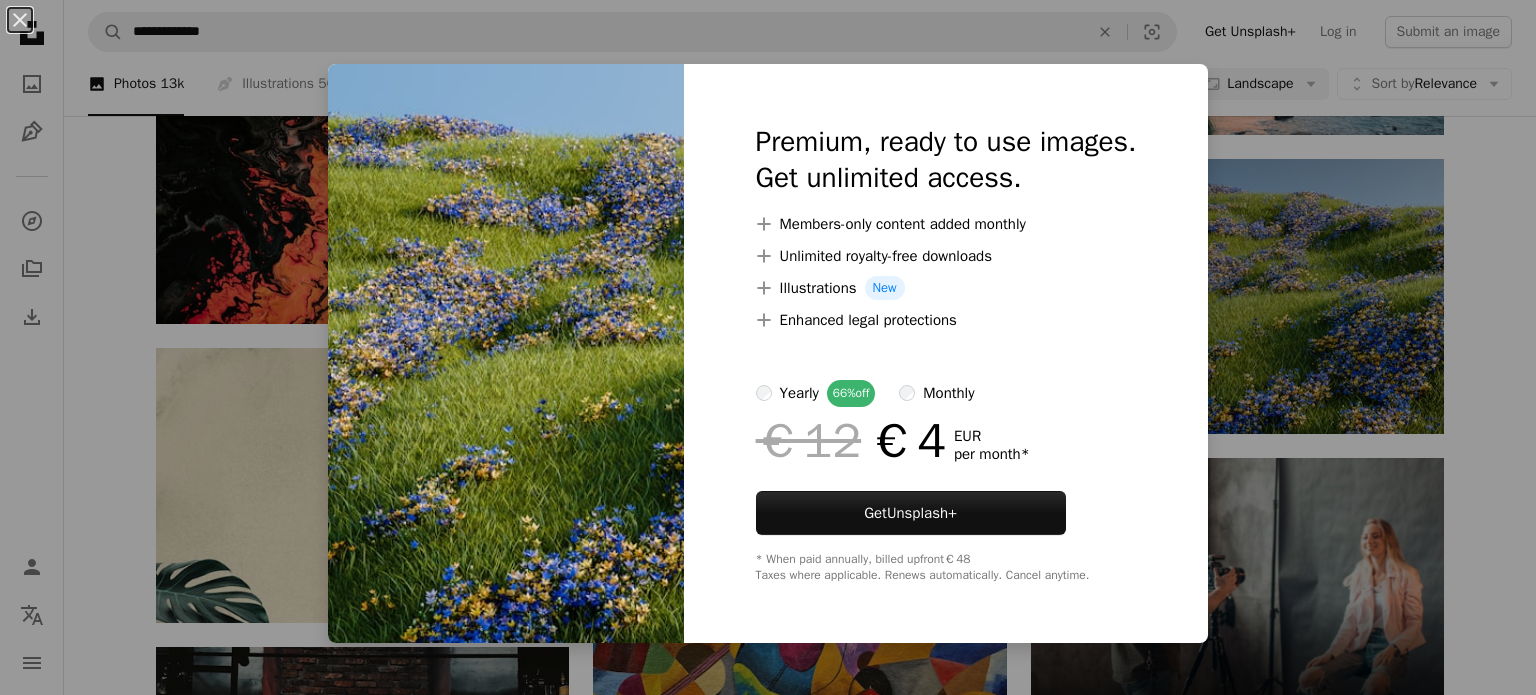 click on "An X shape Premium, ready to use images. Get unlimited access. A plus sign Members-only content added monthly A plus sign Unlimited royalty-free downloads A plus sign Illustrations  New A plus sign Enhanced legal protections yearly 66%  off monthly €12   €4 EUR per month * Get  Unsplash+ * When paid annually, billed upfront  €48 Taxes where applicable. Renews automatically. Cancel anytime." at bounding box center [768, 347] 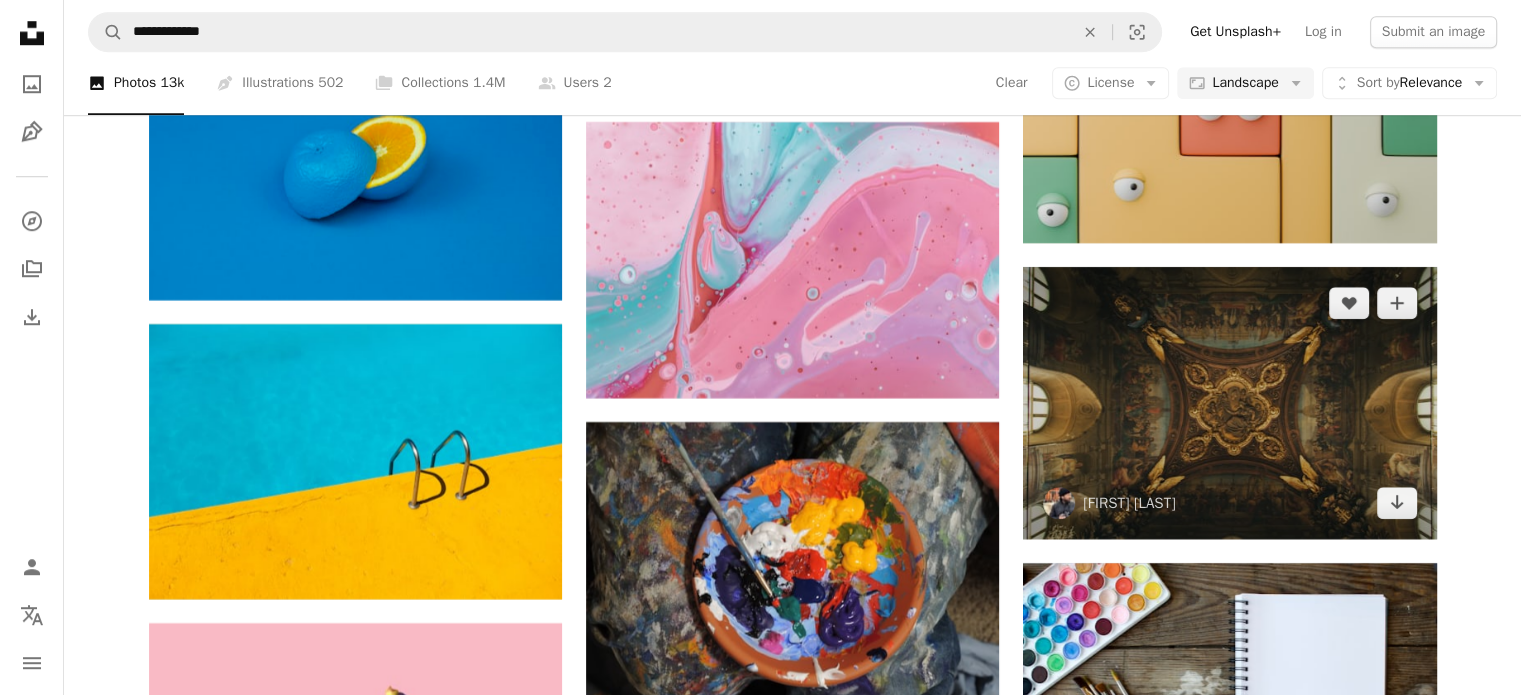scroll, scrollTop: 9200, scrollLeft: 0, axis: vertical 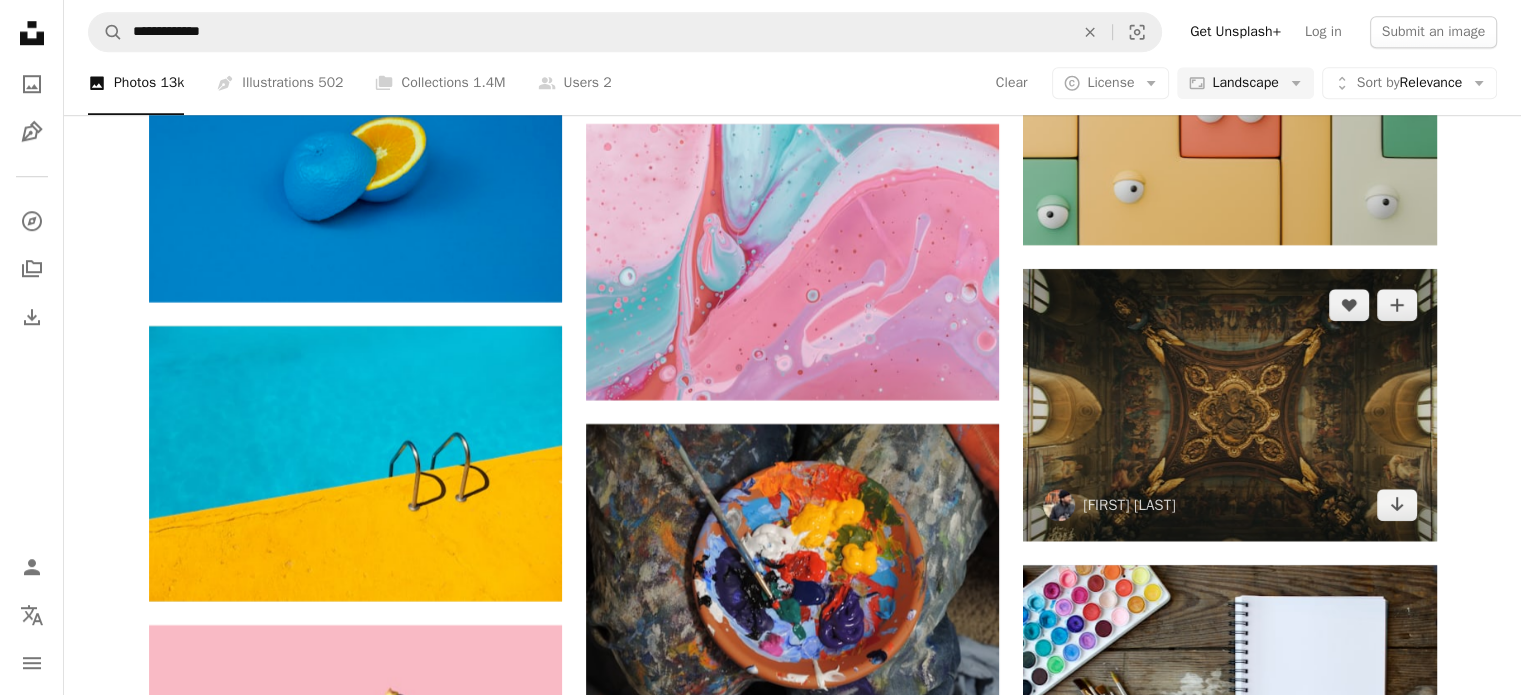 click at bounding box center (1229, 405) 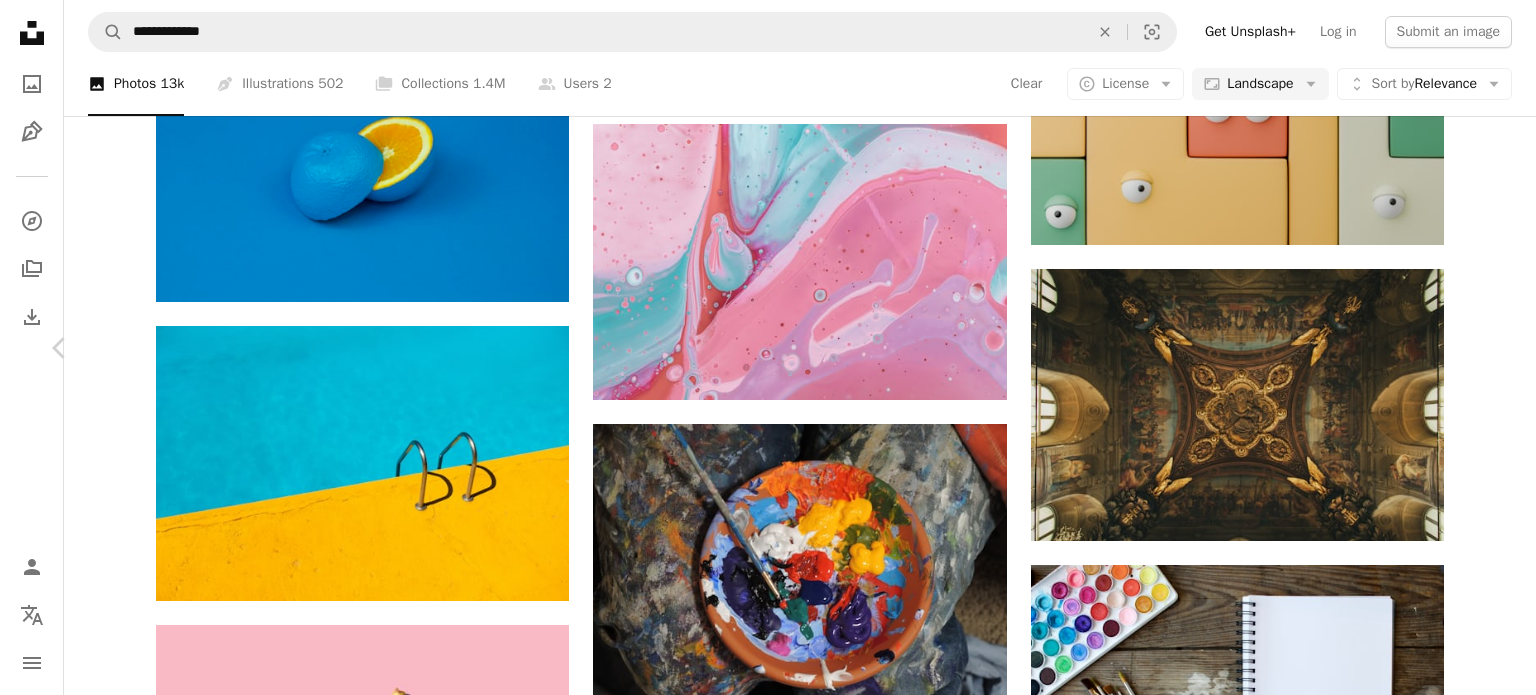 click on "Chevron right" at bounding box center (1476, 348) 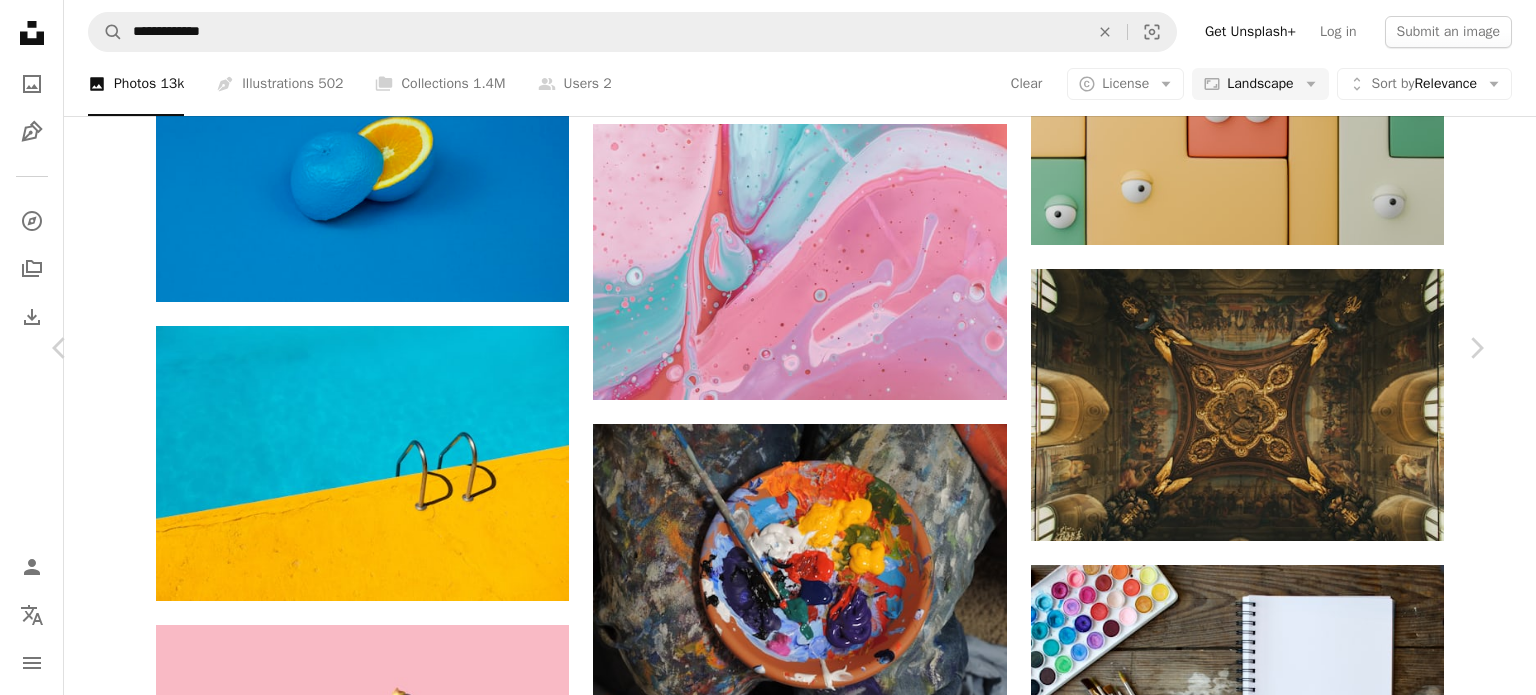 click on "An X shape" at bounding box center (20, 20) 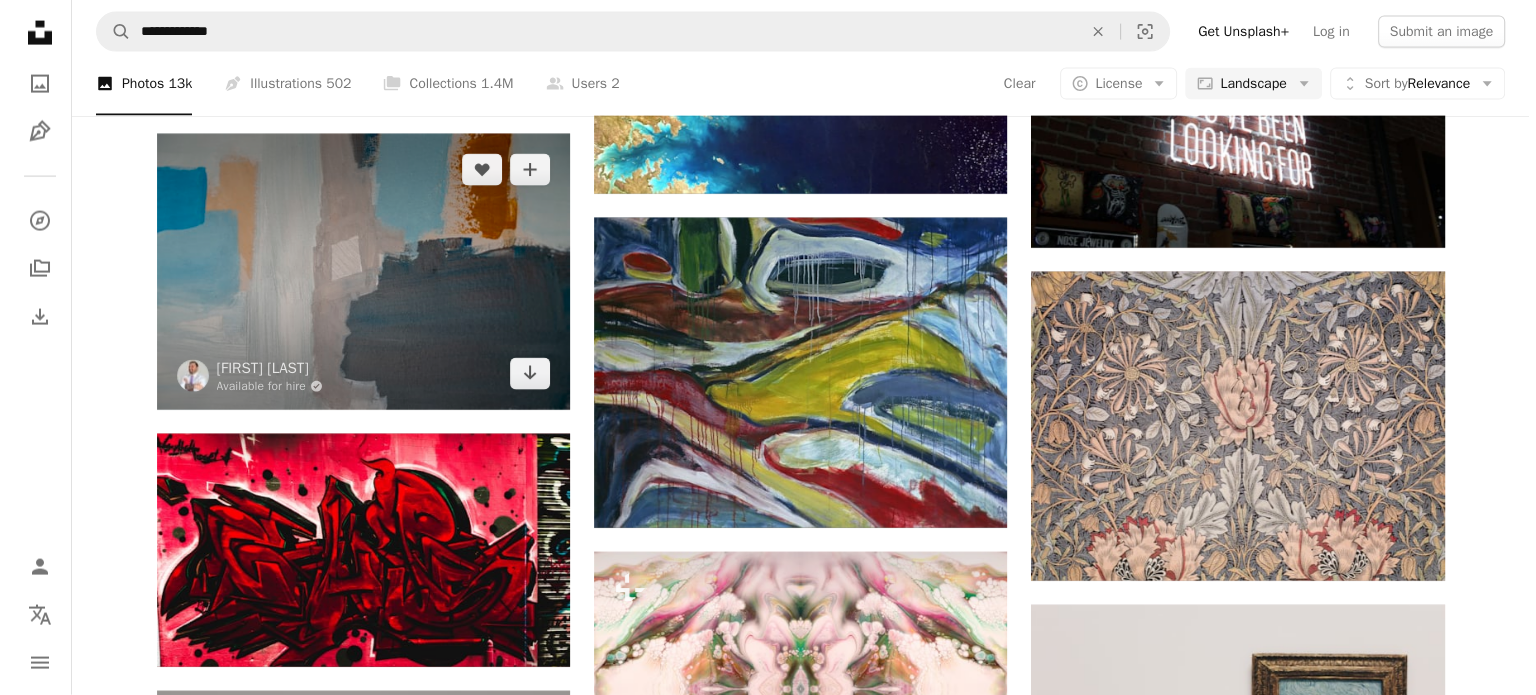 scroll, scrollTop: 12200, scrollLeft: 0, axis: vertical 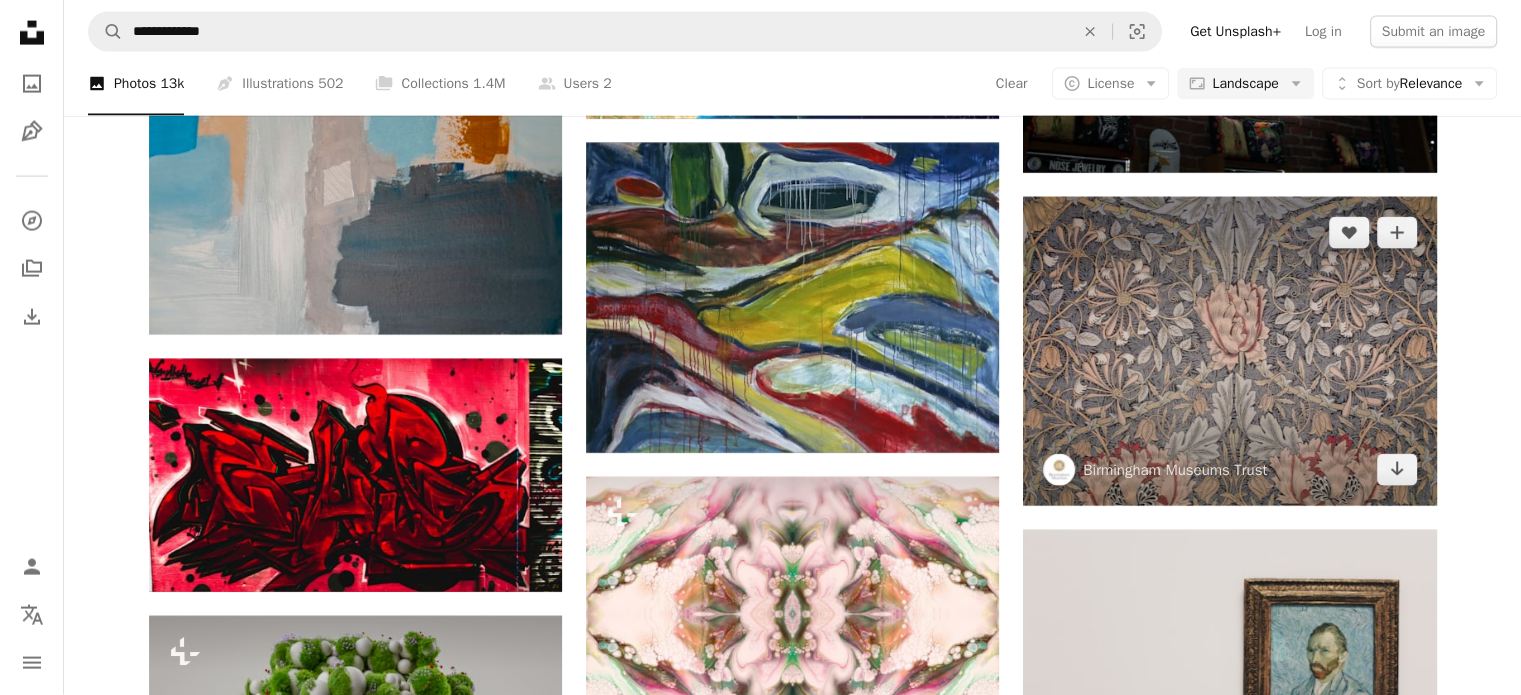 click at bounding box center (1229, 351) 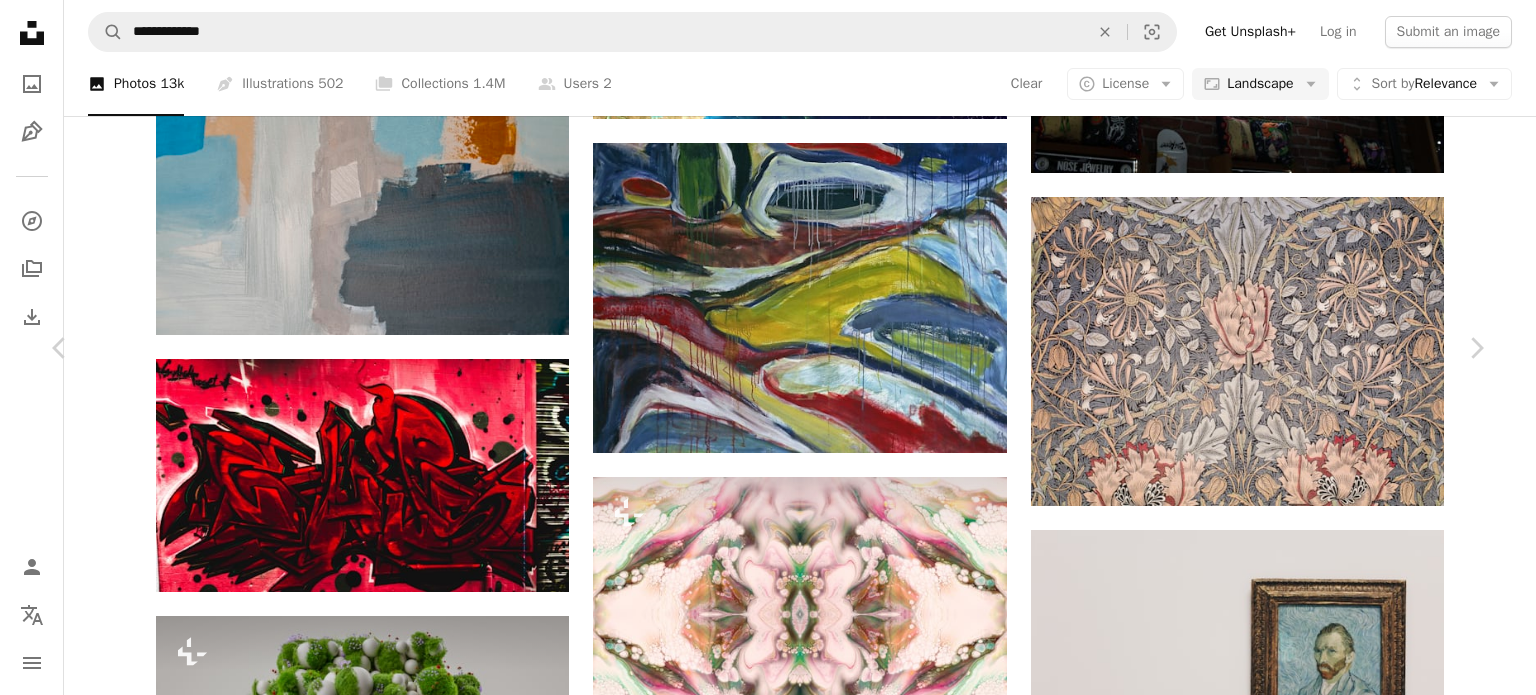 click on "Download free" at bounding box center (1287, 4358) 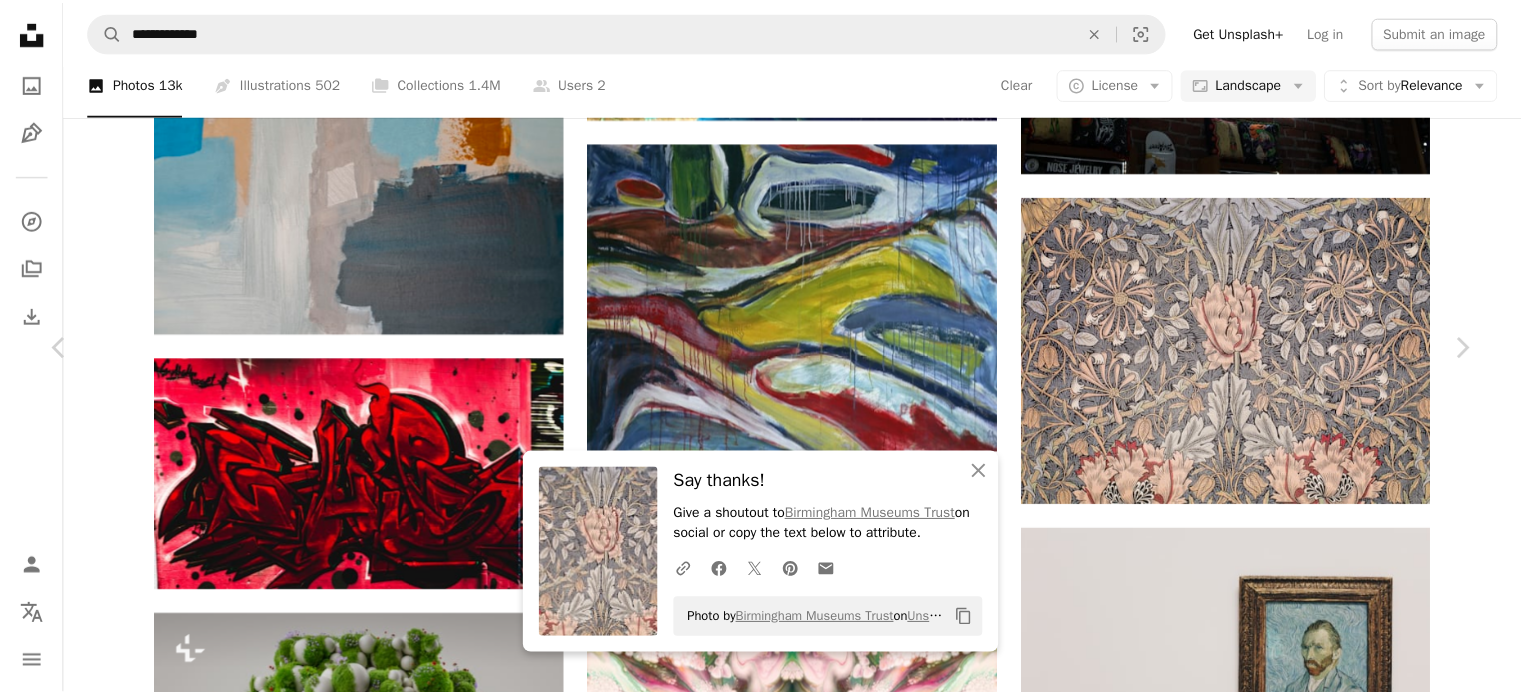scroll, scrollTop: 100, scrollLeft: 0, axis: vertical 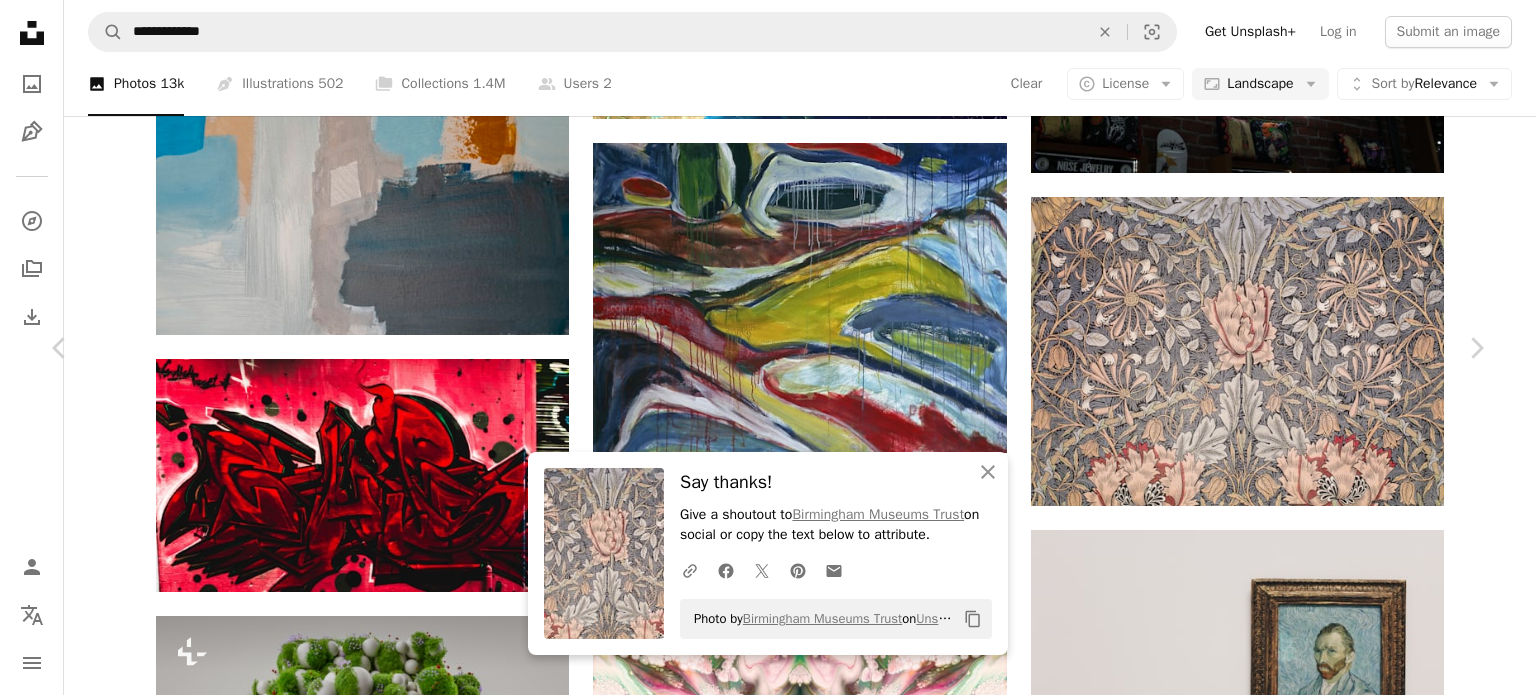 click on "A magnifying glass Visual search Get Unsplash+ Log in Submit an image Featured Featured Wallpapers Nature 3D Renders Textures Travel Film People Architecture & Interiors Street Photography Experimental Unsplash The internet’s source for visuals. Powered by creators everywhere. Supported by Squarespace A magnifying glass Visual search data center education bible astronomy biscuits bolt A trend sign See trending searches Modern Interiors 55 images data center education bible astronomy biscuits bolt A trend sign See trending searches Collections See all Modern Interiors 55 images New Perspectives 44 images How its Made 45 images Summer 1,483 images Modern Interiors 55 images Pen Tool Your illustrations, everywhere. No need to be a pro—anyone can contribute. Upload your first SVG Supported by Squarespace Promoted A heart A plus sign NEOM Made to Change ↗ Arrow pointing down A heart A plus sign [COMPANY] [COMPANY] on social or copy the text below to attribute. A URL sharing icon (chains) Facebook icon X (formerly Twitter) icon Pinterest icon An envelope Photo by [COMPANY] on Unsplash Copy content [COMPANY] [COMPANY] A heart A plus sign Edit image Plus sign for Unsplash+ Download free Chevron down Zoom in Views 9,023,593 Downloads 46,090 Featured in Photos , Archival A forward-right arrow Share Info icon Info More Actions Printed Linen - Honeysuckle, [YEAR].
Designer: [DESIGNER].
Manufacturer: [COMPANY] Calendar outlined Published on [DATE] Safety Free to use under the Unsplash License flowers art illustration drawing artwork oil painting watercolor print watercolor background watercolour baroque archival impressionism art movement impressionist modernist wallpaper background flower texture Public domain images | View more on iStock" at bounding box center (768, 4658) 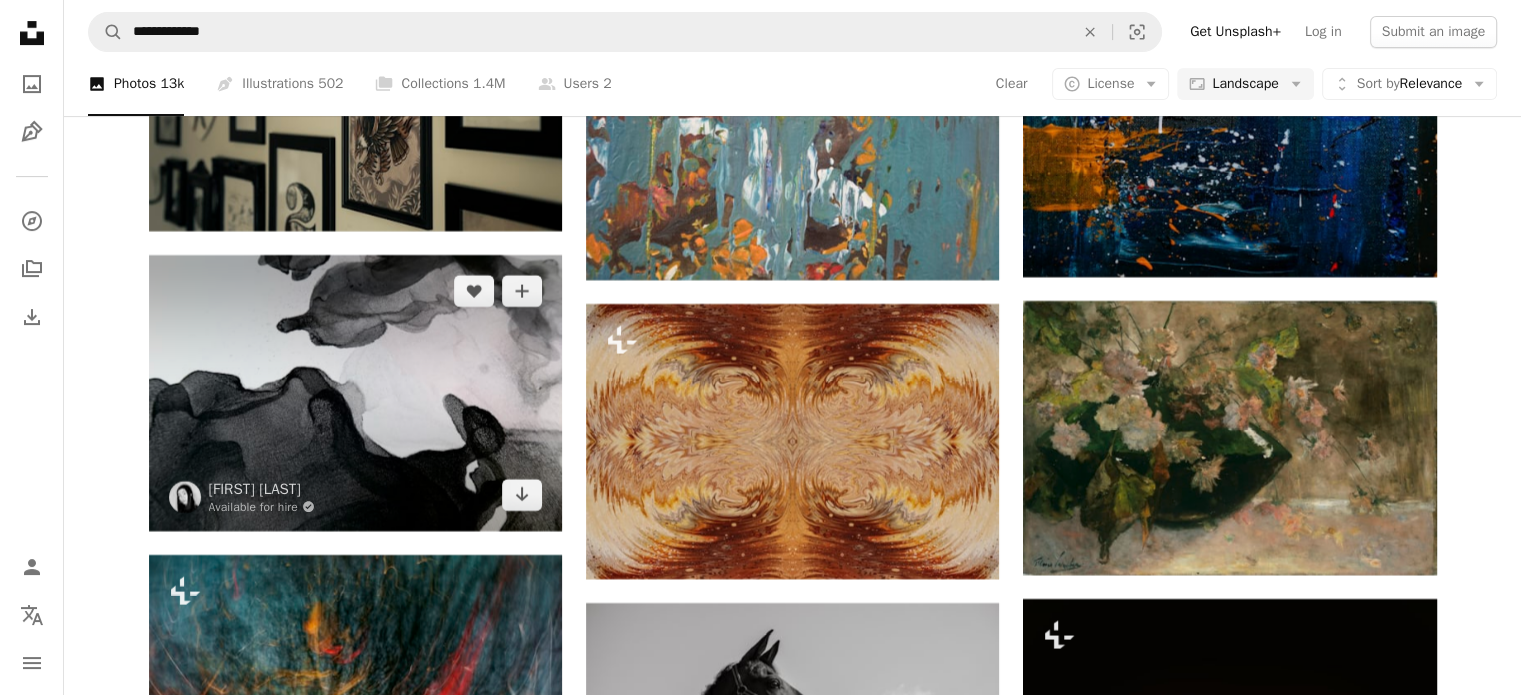 scroll, scrollTop: 16000, scrollLeft: 0, axis: vertical 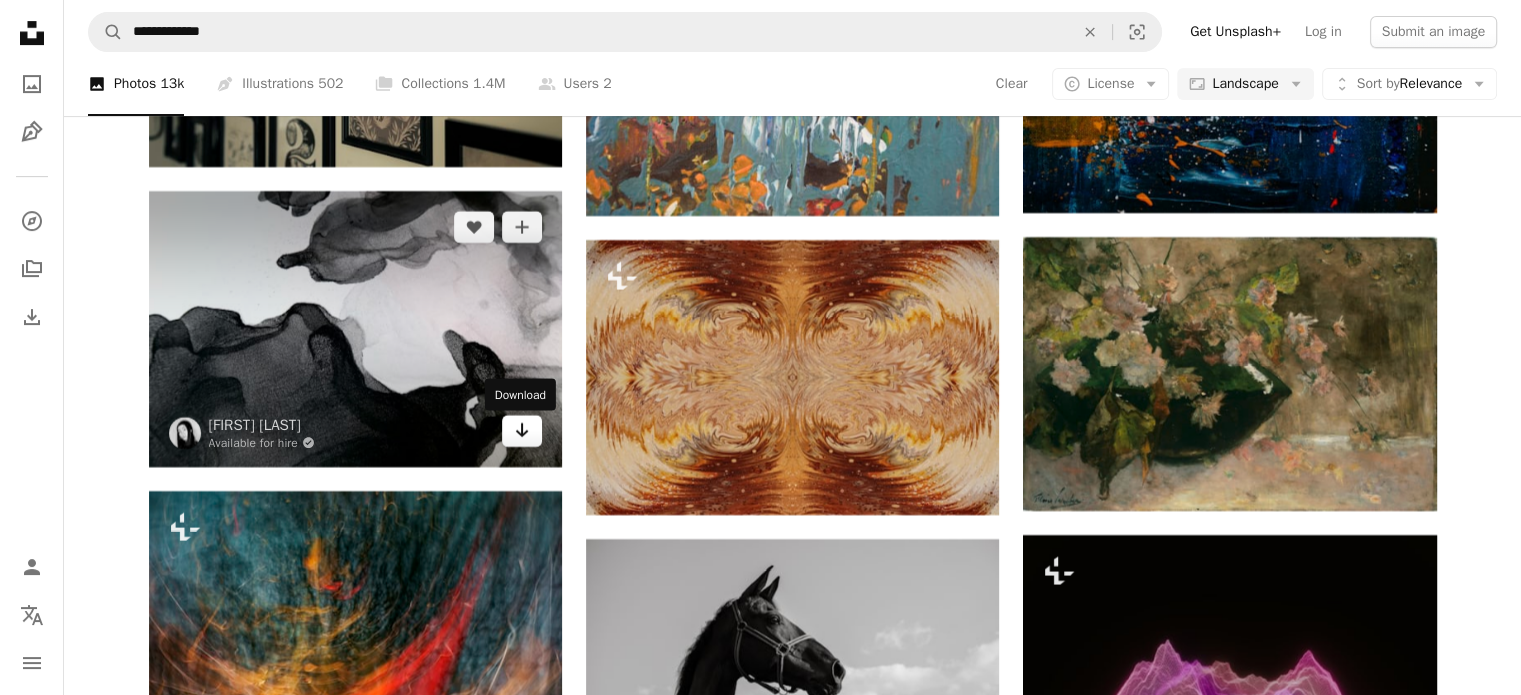 click on "Arrow pointing down" 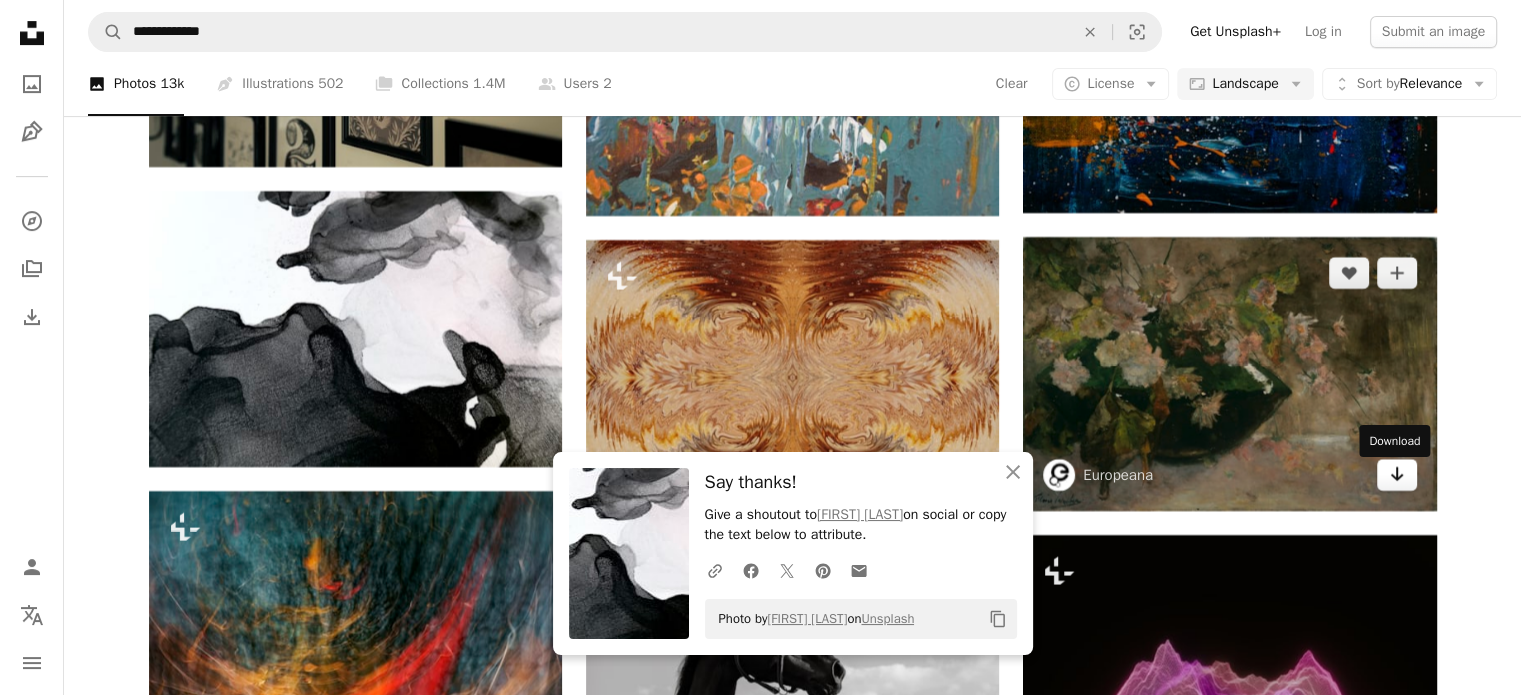 click on "Arrow pointing down" 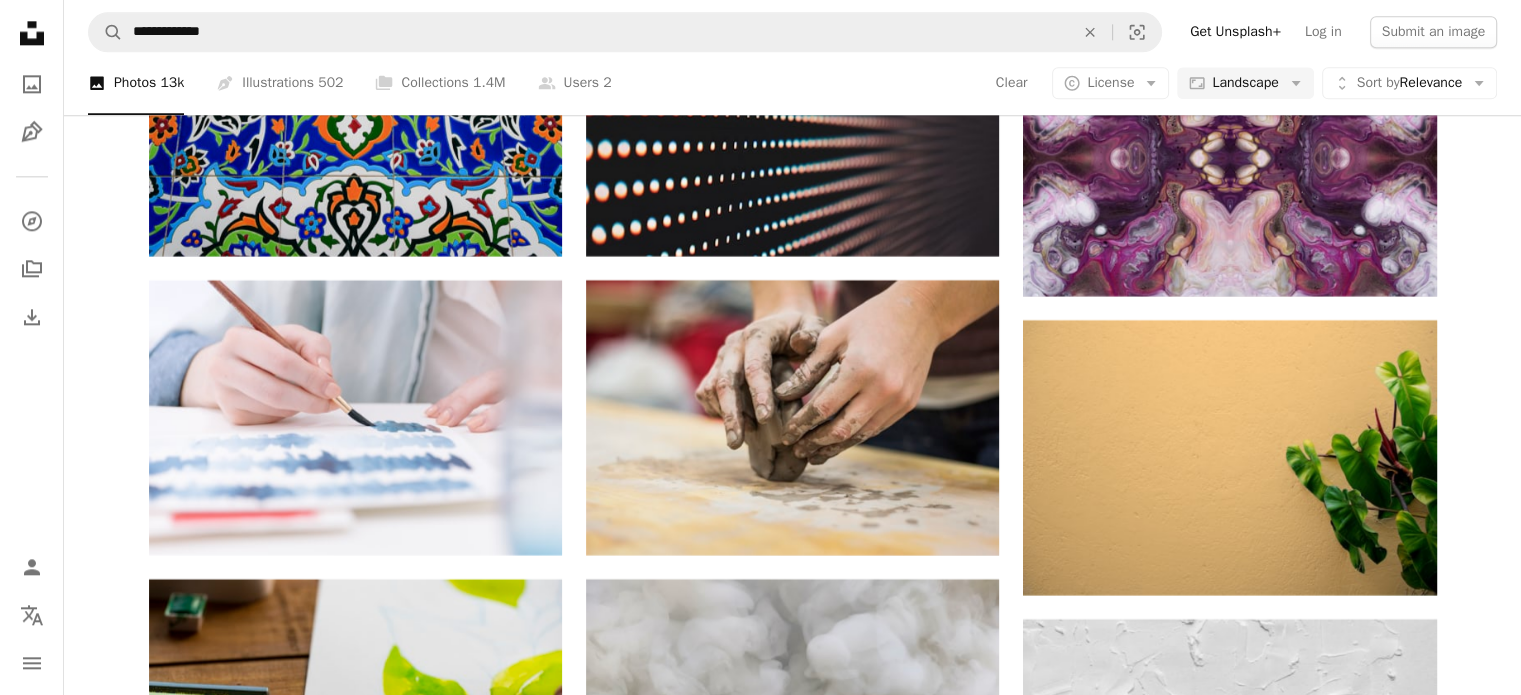 scroll, scrollTop: 17800, scrollLeft: 0, axis: vertical 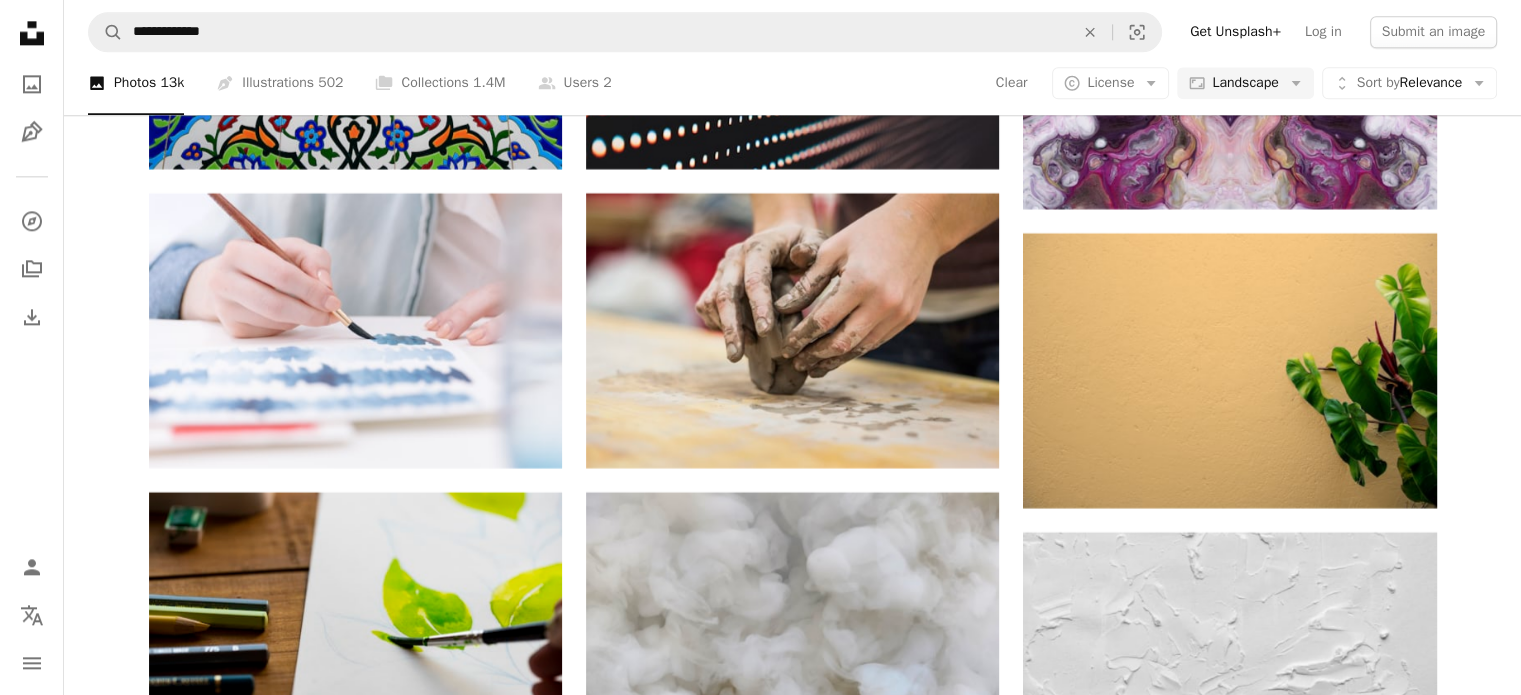 click on "Plus sign for Unsplash+ A heart A plus sign [FIRST] [LAST] For  Unsplash+ A lock   Download A heart A plus sign Birmingham Museums Trust Arrow pointing down A heart A plus sign Birmingham Museums Trust Arrow pointing down A heart A plus sign Birmingham Museums Trust Arrow pointing down A heart A plus sign Birmingham Museums Trust Arrow pointing down A heart A plus sign Birmingham Museums Trust Arrow pointing down Plus sign for Unsplash+ A heart A plus sign [FIRST] [LAST] For  Unsplash+ A lock   Download A heart A plus sign Birmingham Museums Trust Arrow pointing down –– ––– –––  –– ––– –  ––– –––  ––––  –   – –– –––  – – ––– –– –– –––– –– On-brand and on budget images for your next campaign Learn More A heart A plus sign [FIRST] [LAST] Arrow pointing down A heart" at bounding box center (792, -7224) 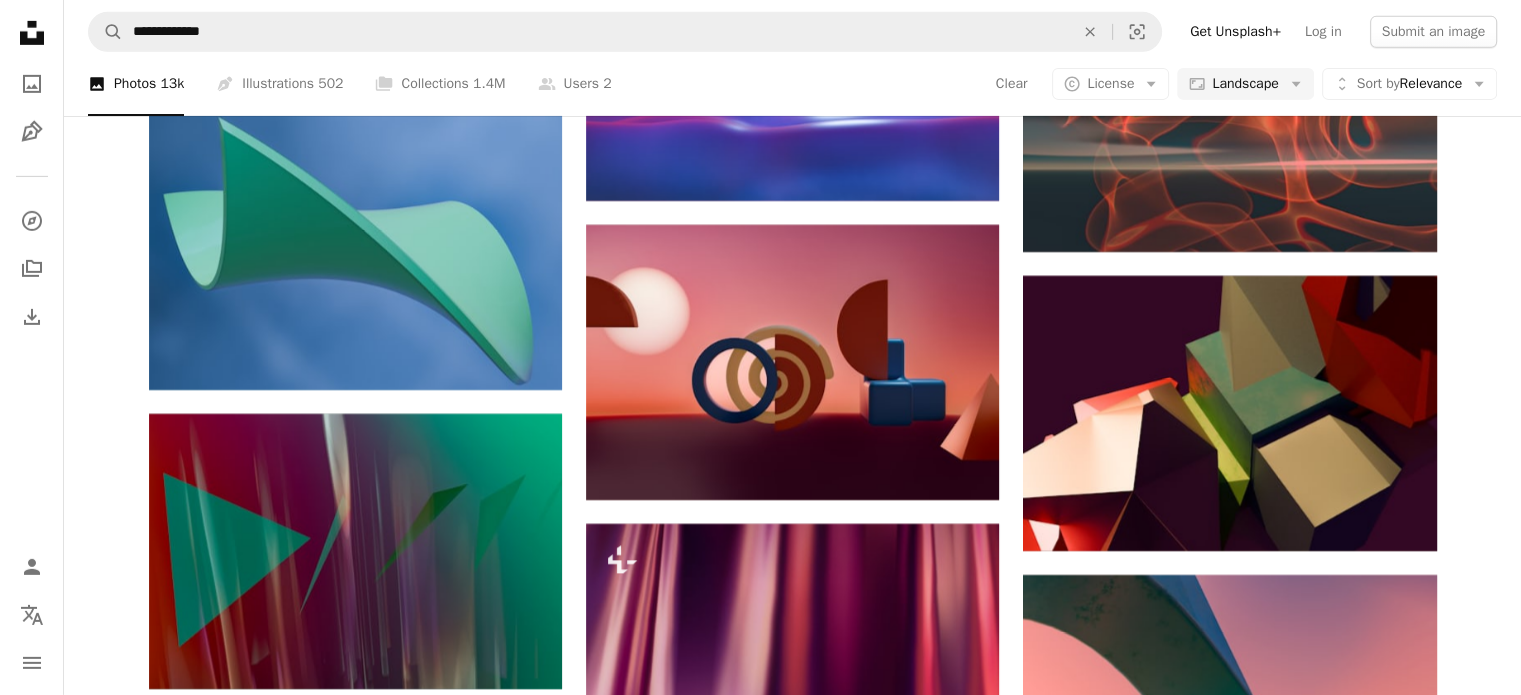 scroll, scrollTop: 52200, scrollLeft: 0, axis: vertical 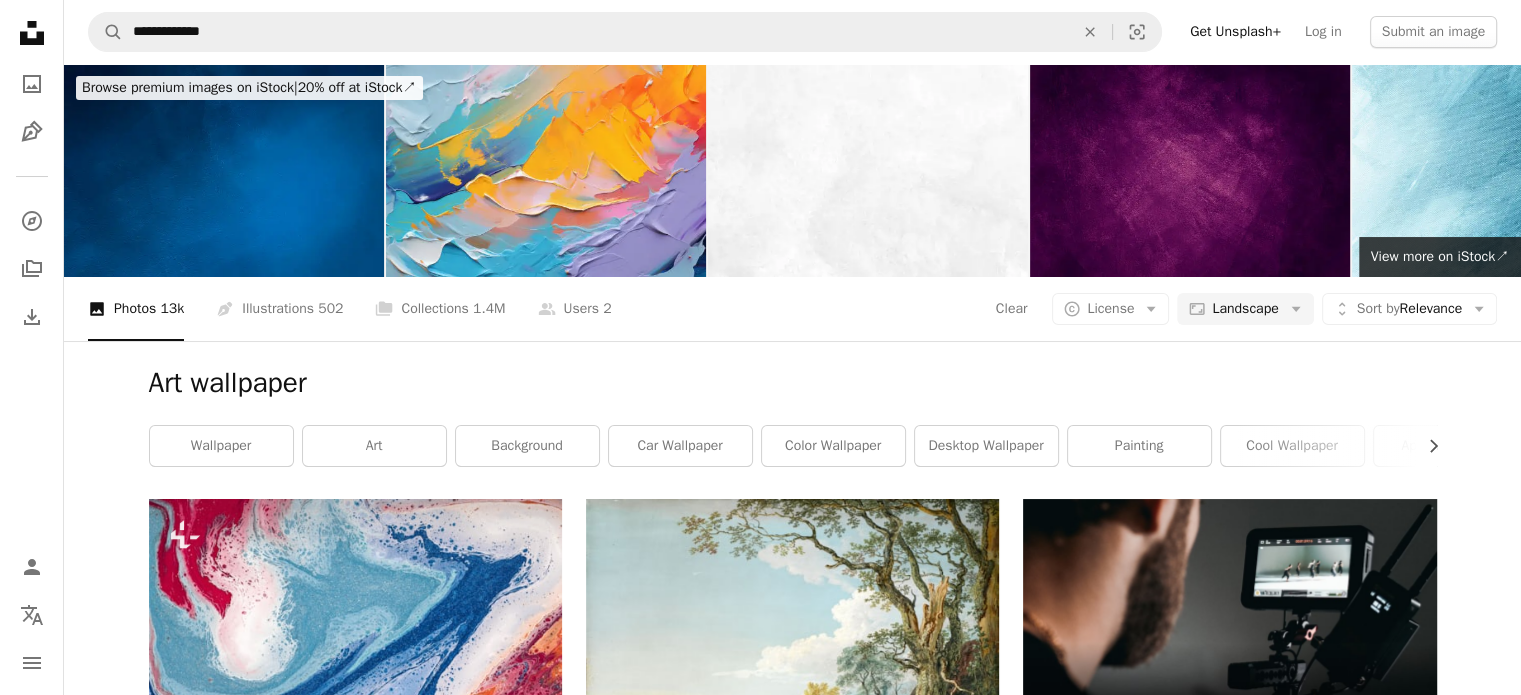 click on "Unsplash logo Unsplash Home" 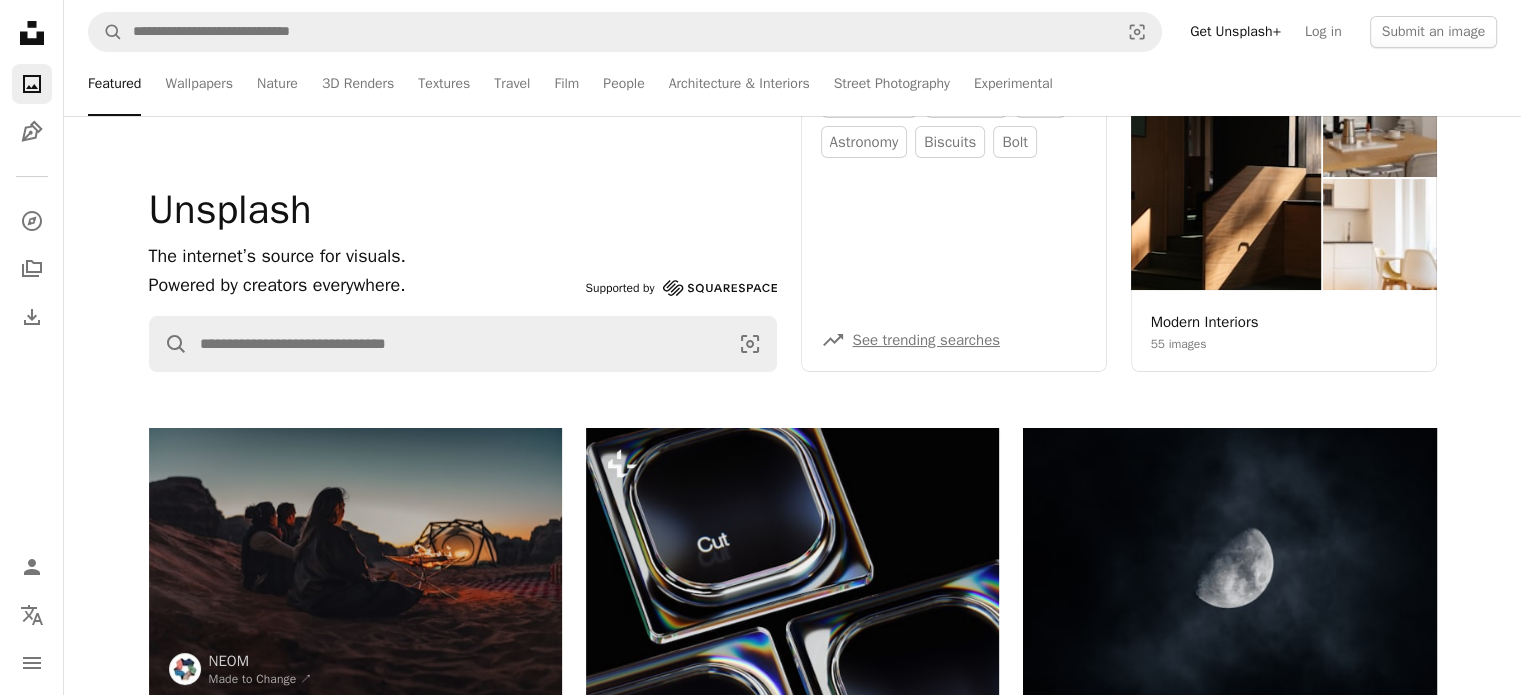 scroll, scrollTop: 100, scrollLeft: 0, axis: vertical 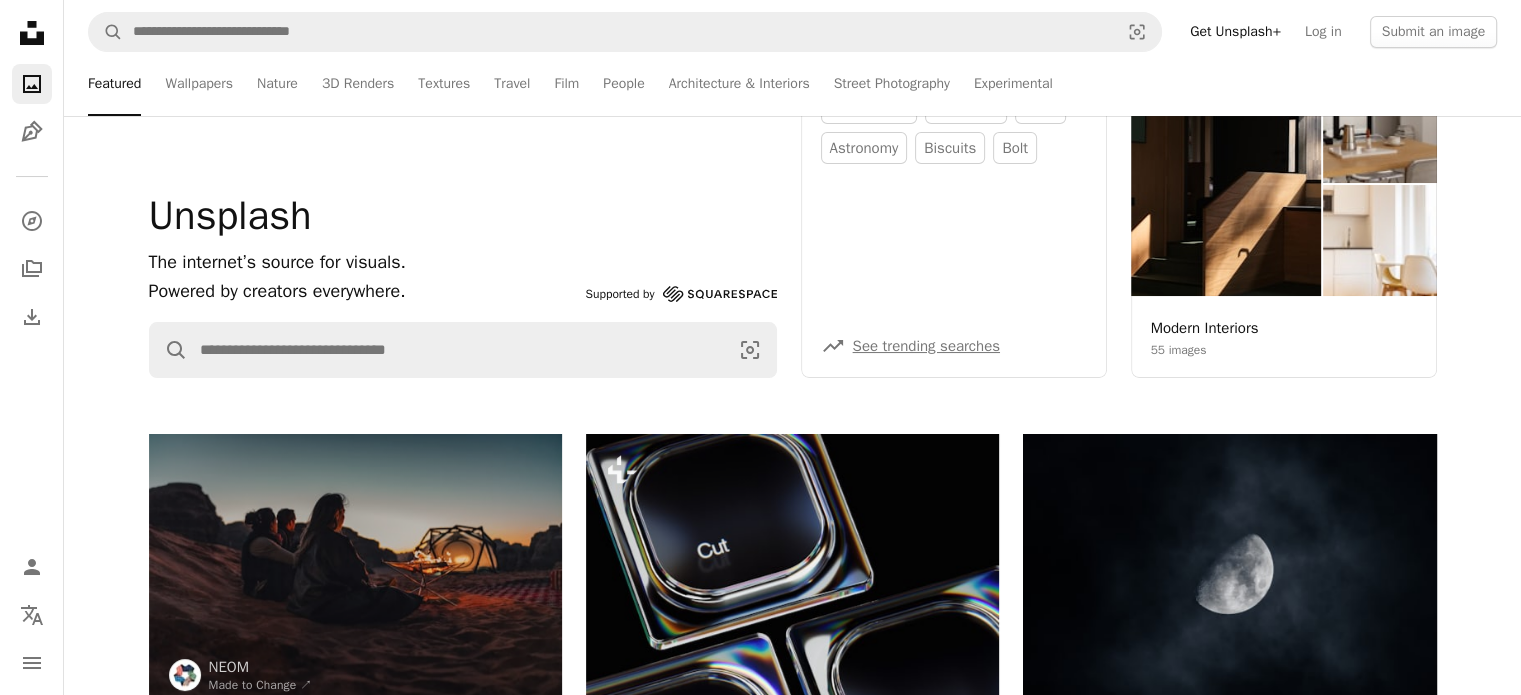 drag, startPoint x: 250, startPoint y: 60, endPoint x: 252, endPoint y: 71, distance: 11.18034 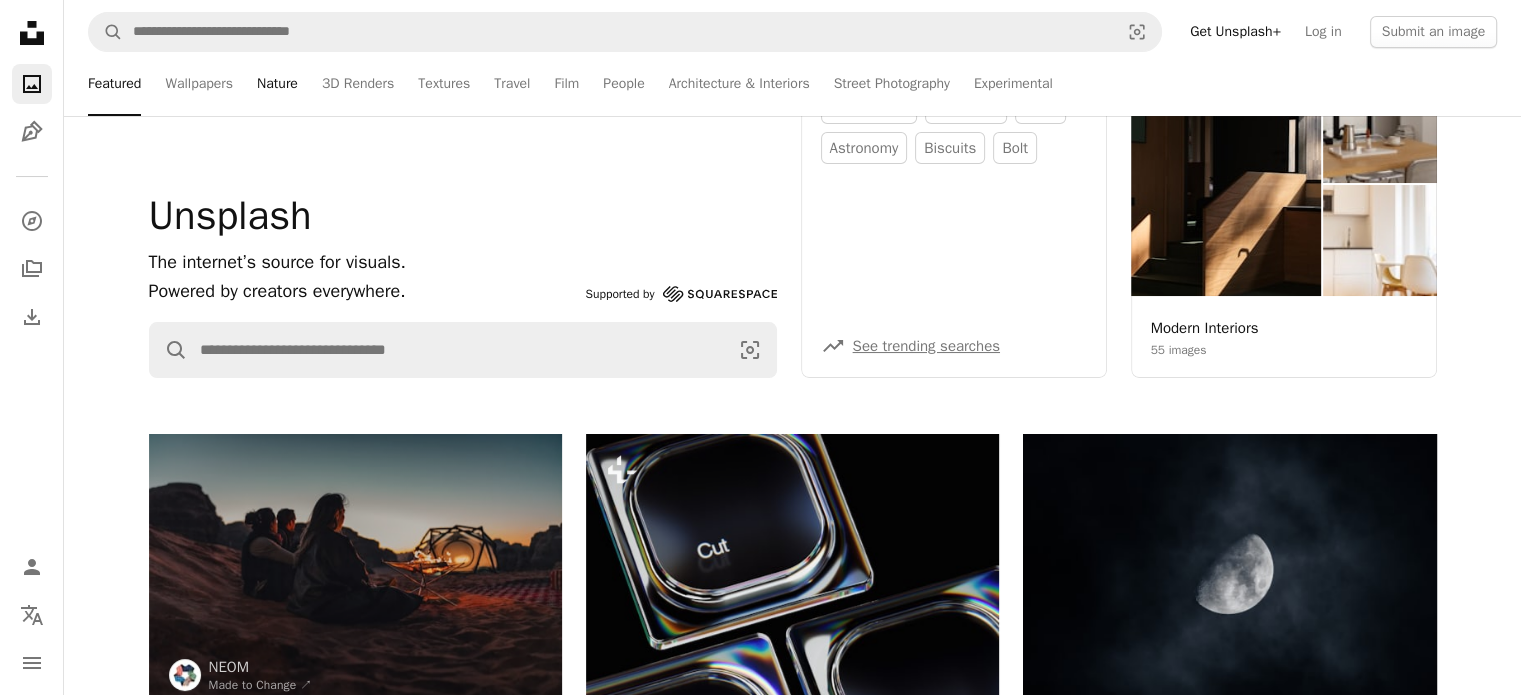 click on "Nature" at bounding box center (277, 84) 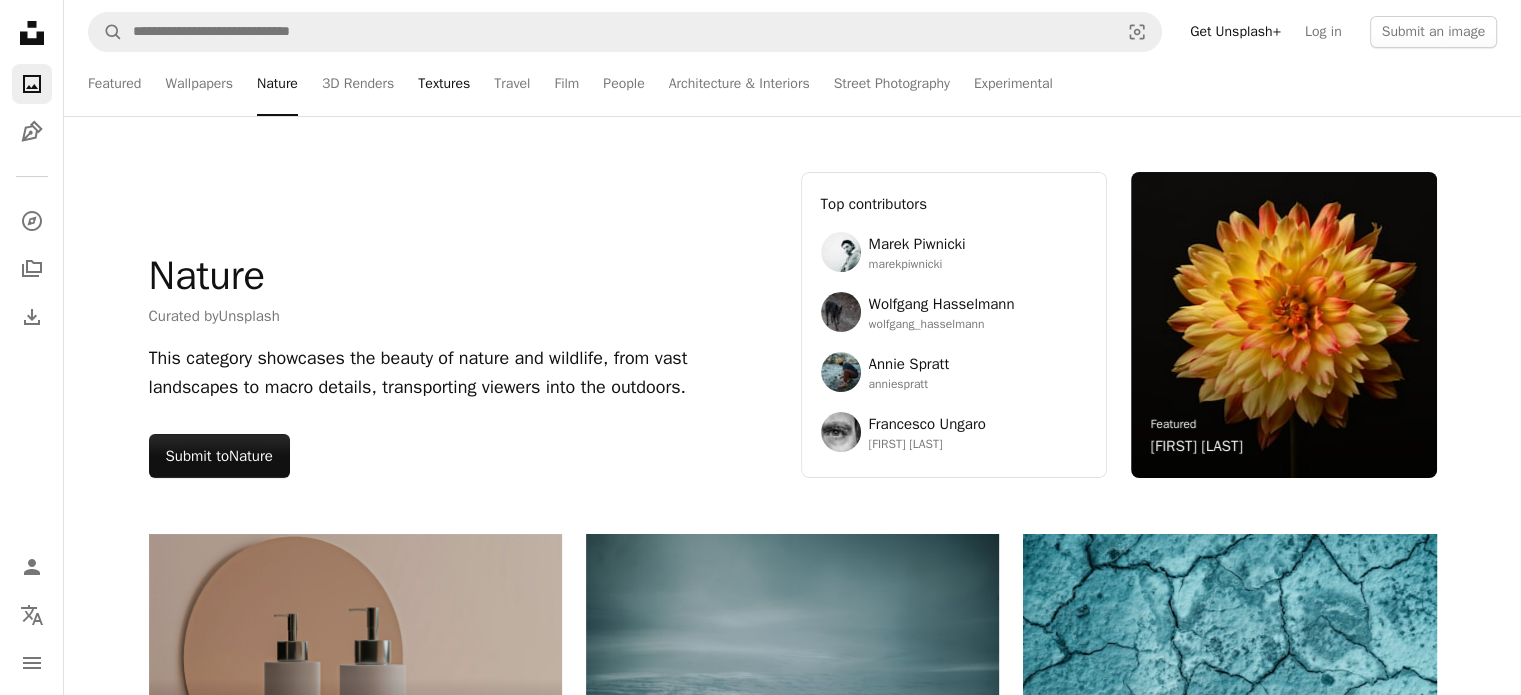 click on "Textures" at bounding box center (444, 84) 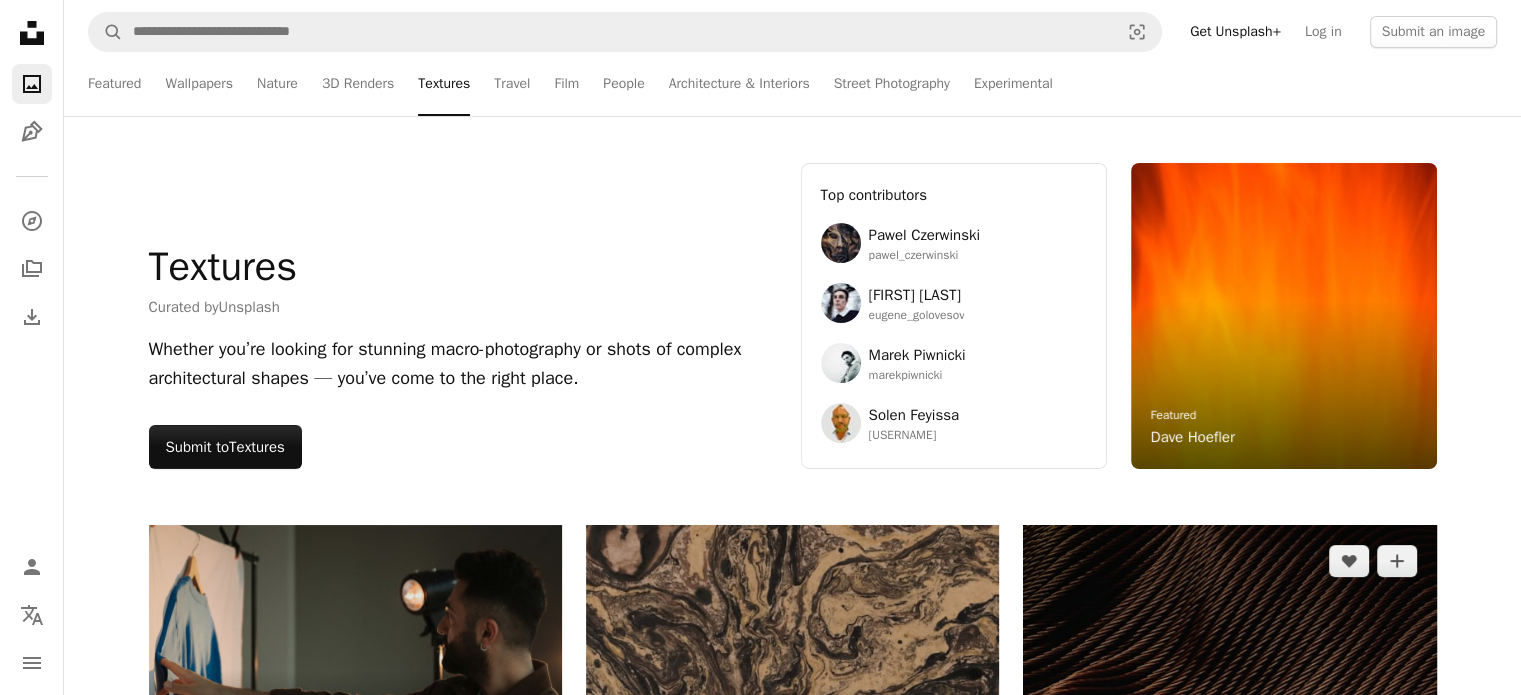 scroll, scrollTop: 0, scrollLeft: 0, axis: both 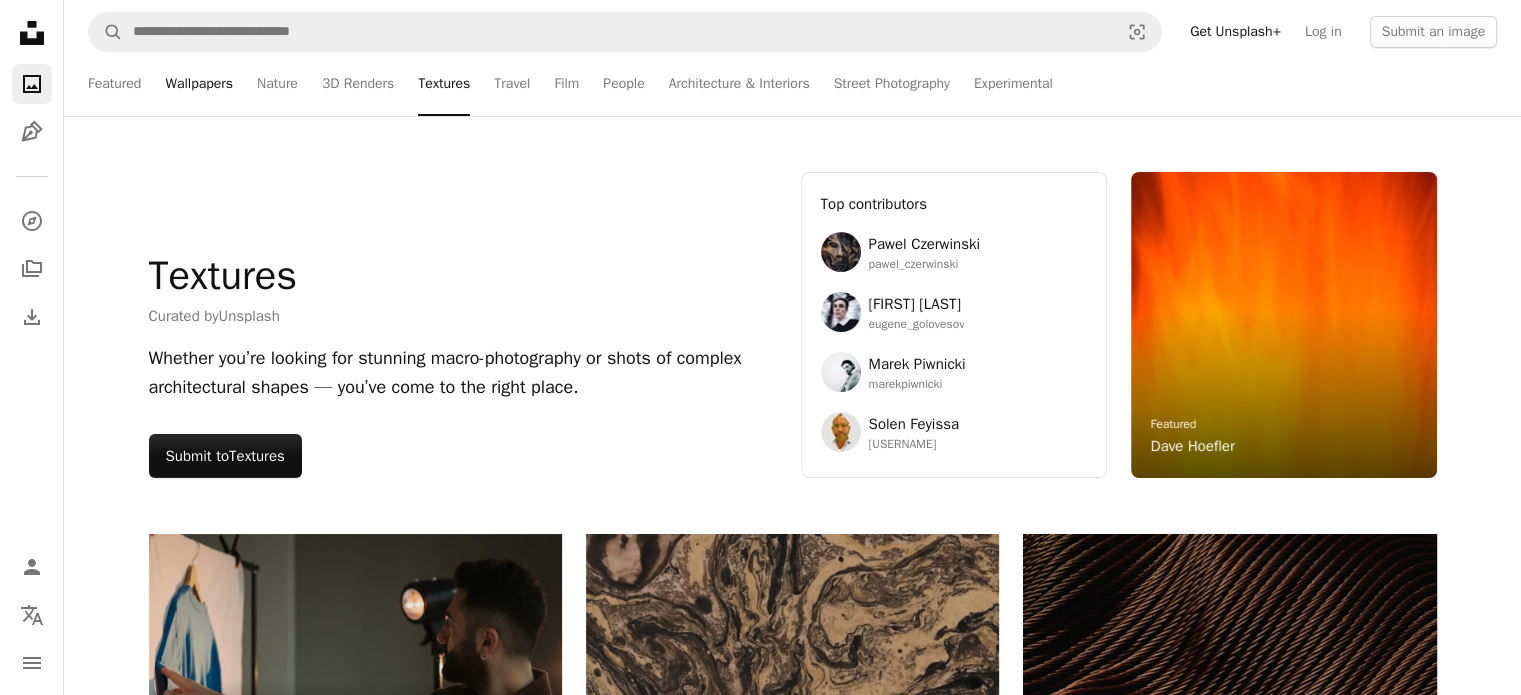 click on "Wallpapers" at bounding box center [199, 84] 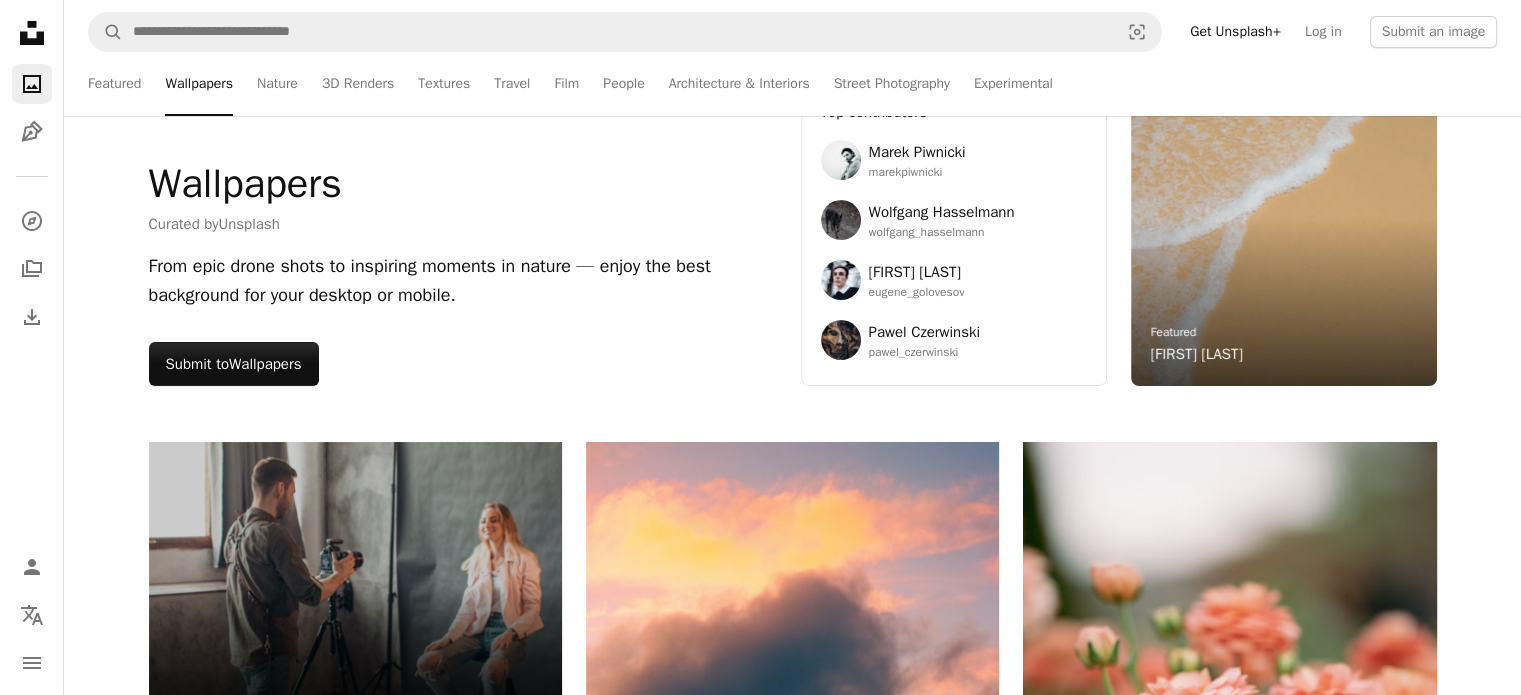 scroll, scrollTop: 100, scrollLeft: 0, axis: vertical 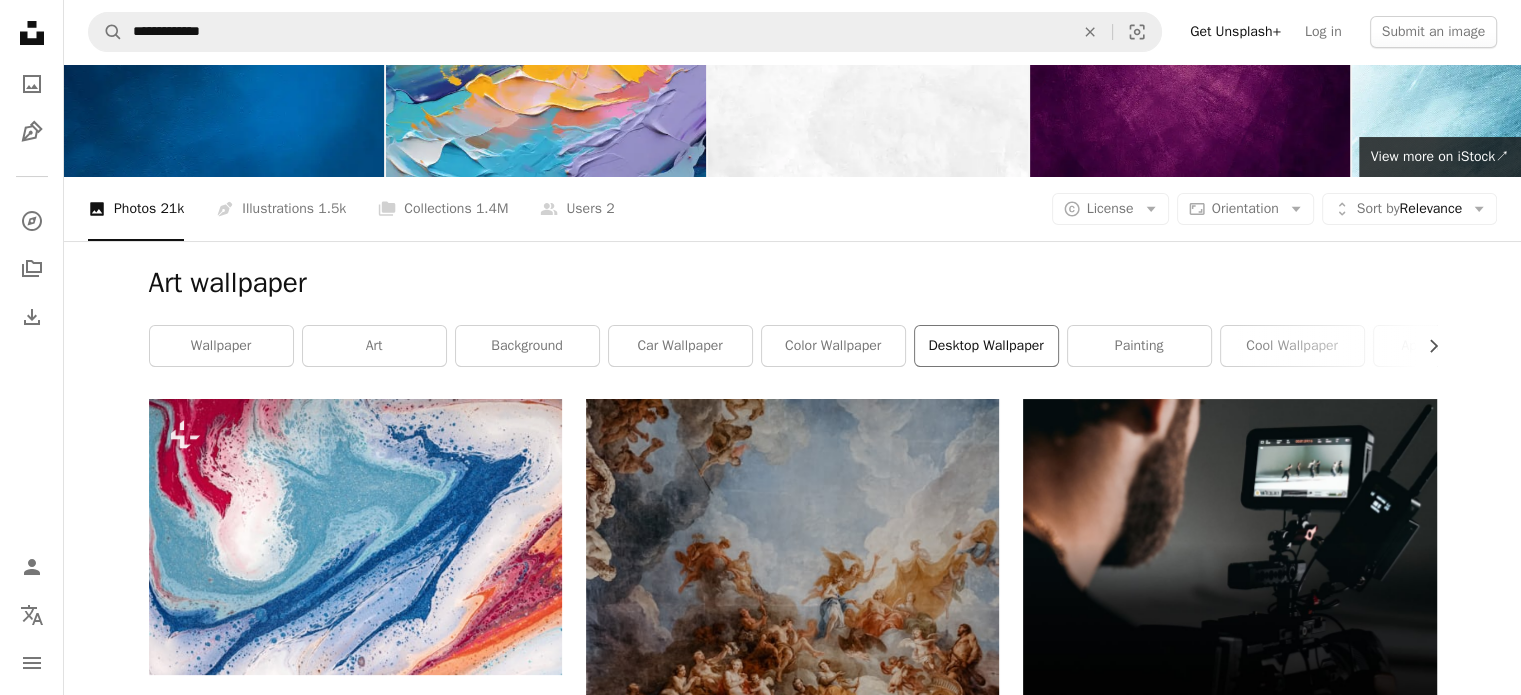 click on "desktop wallpaper" at bounding box center (986, 346) 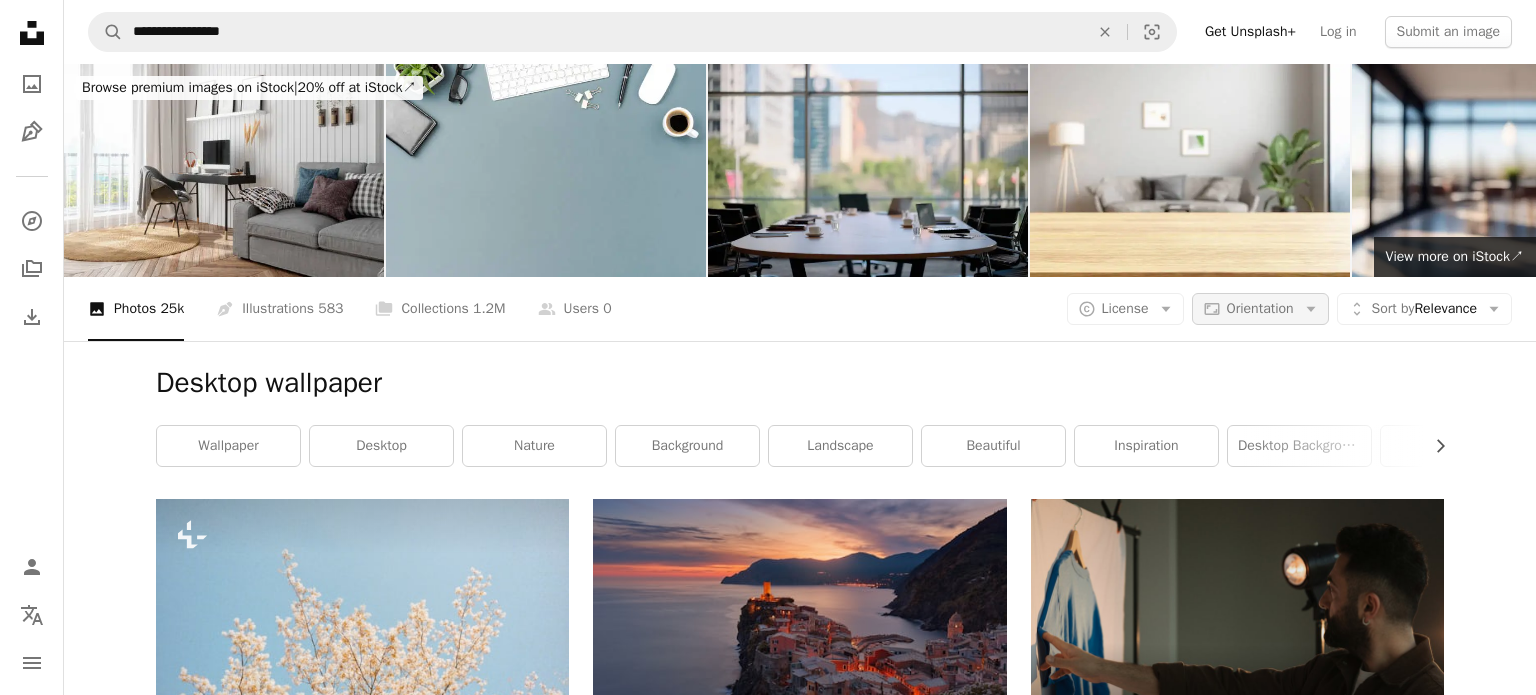 click on "Orientation" at bounding box center [1260, 308] 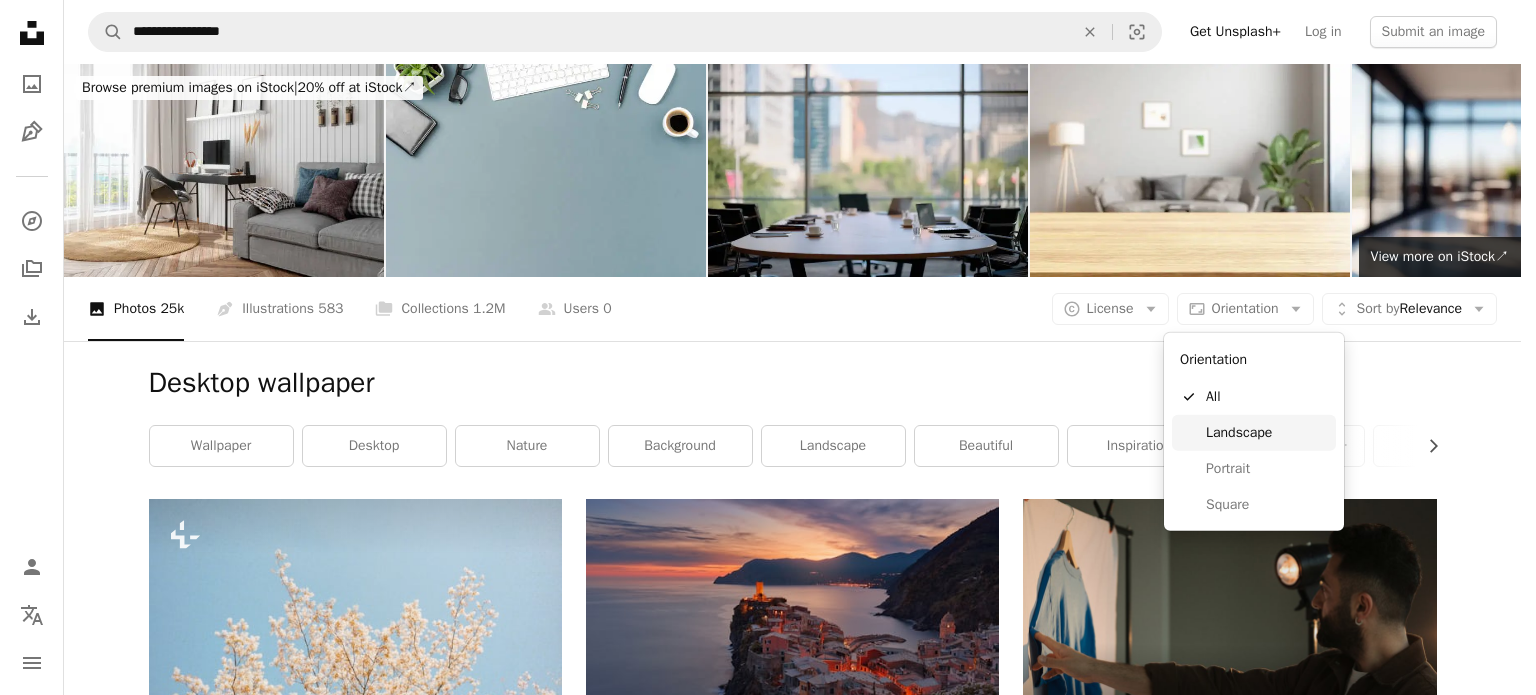 click on "Landscape" at bounding box center [1254, 433] 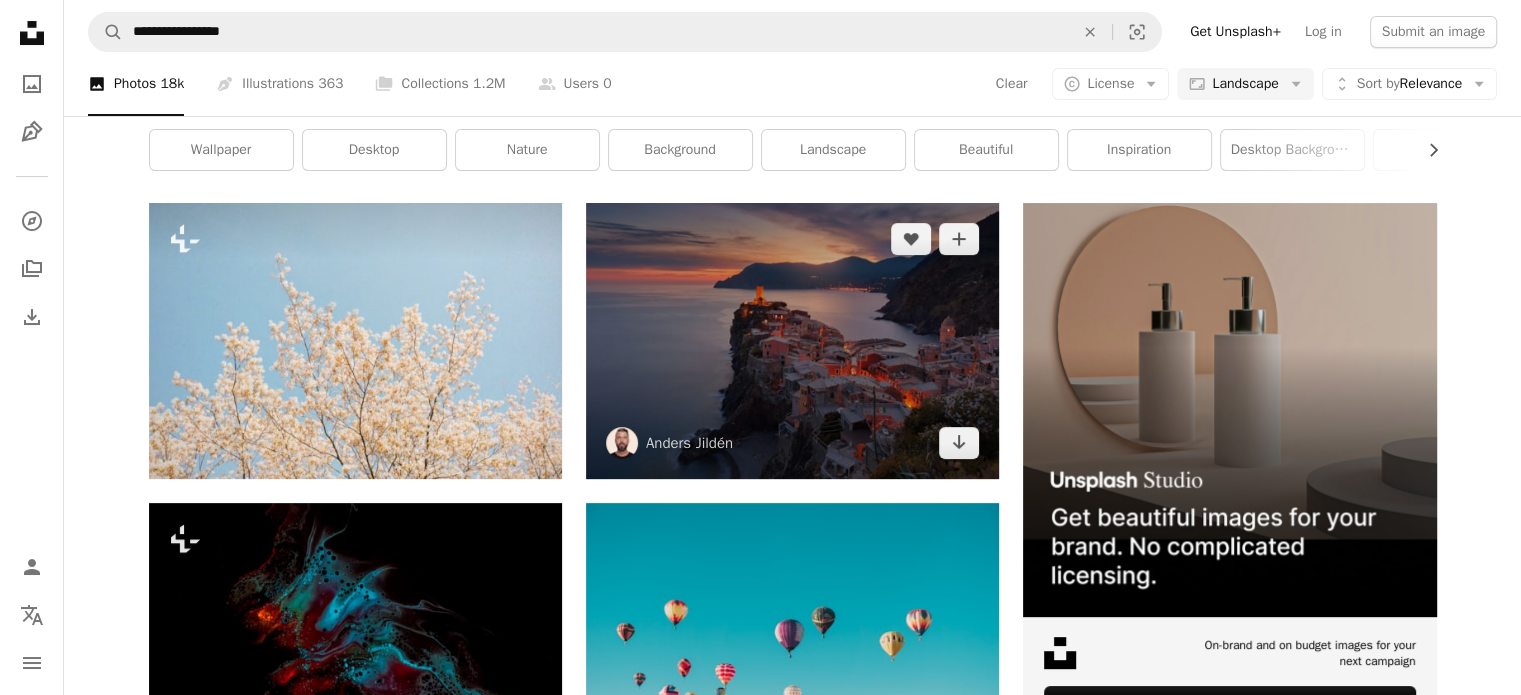 scroll, scrollTop: 300, scrollLeft: 0, axis: vertical 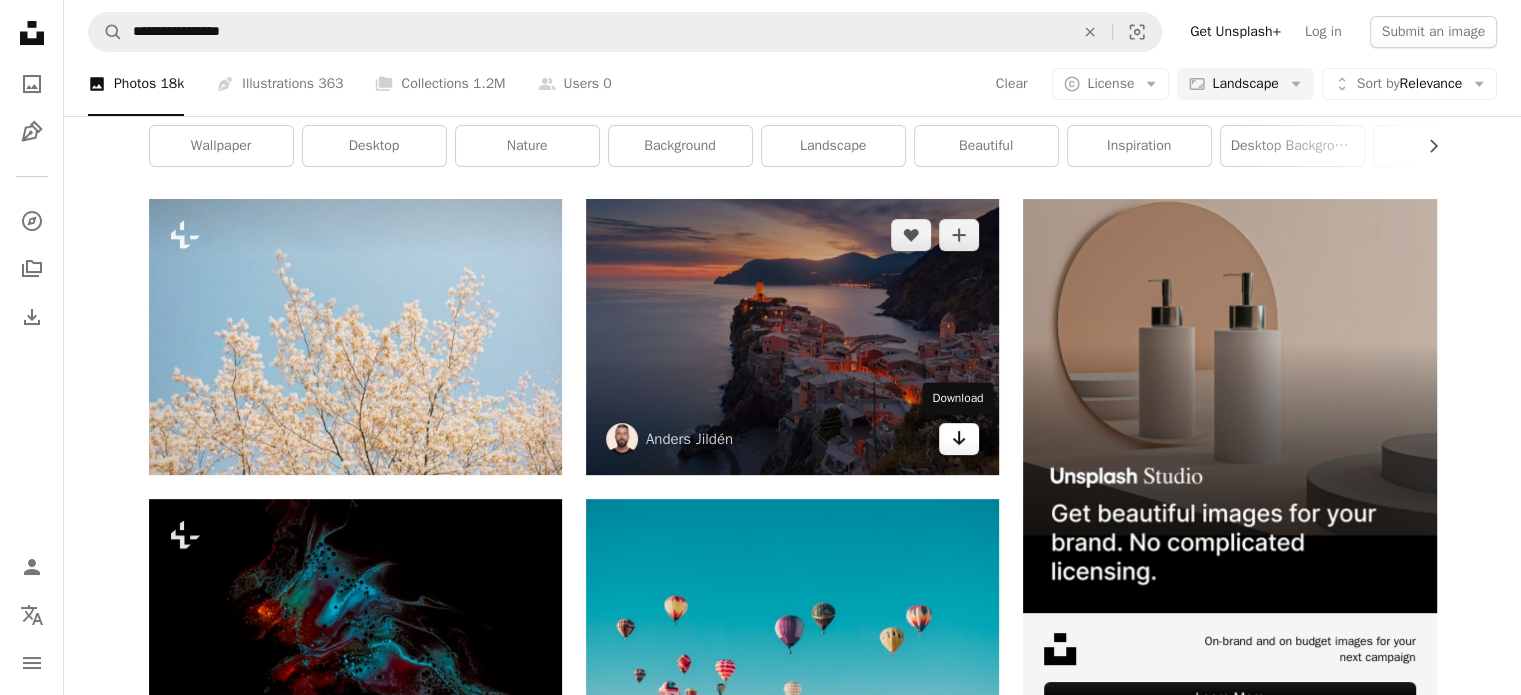 click on "Arrow pointing down" 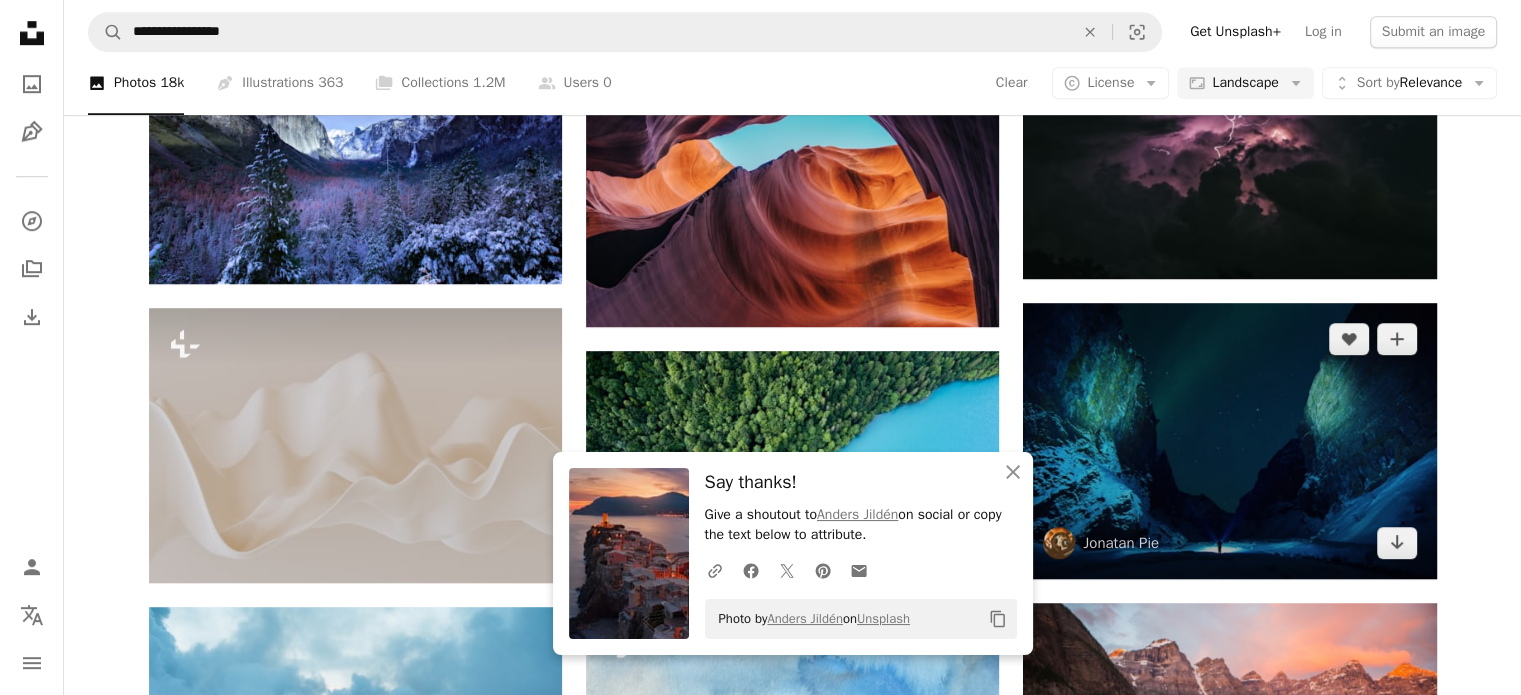 scroll, scrollTop: 1400, scrollLeft: 0, axis: vertical 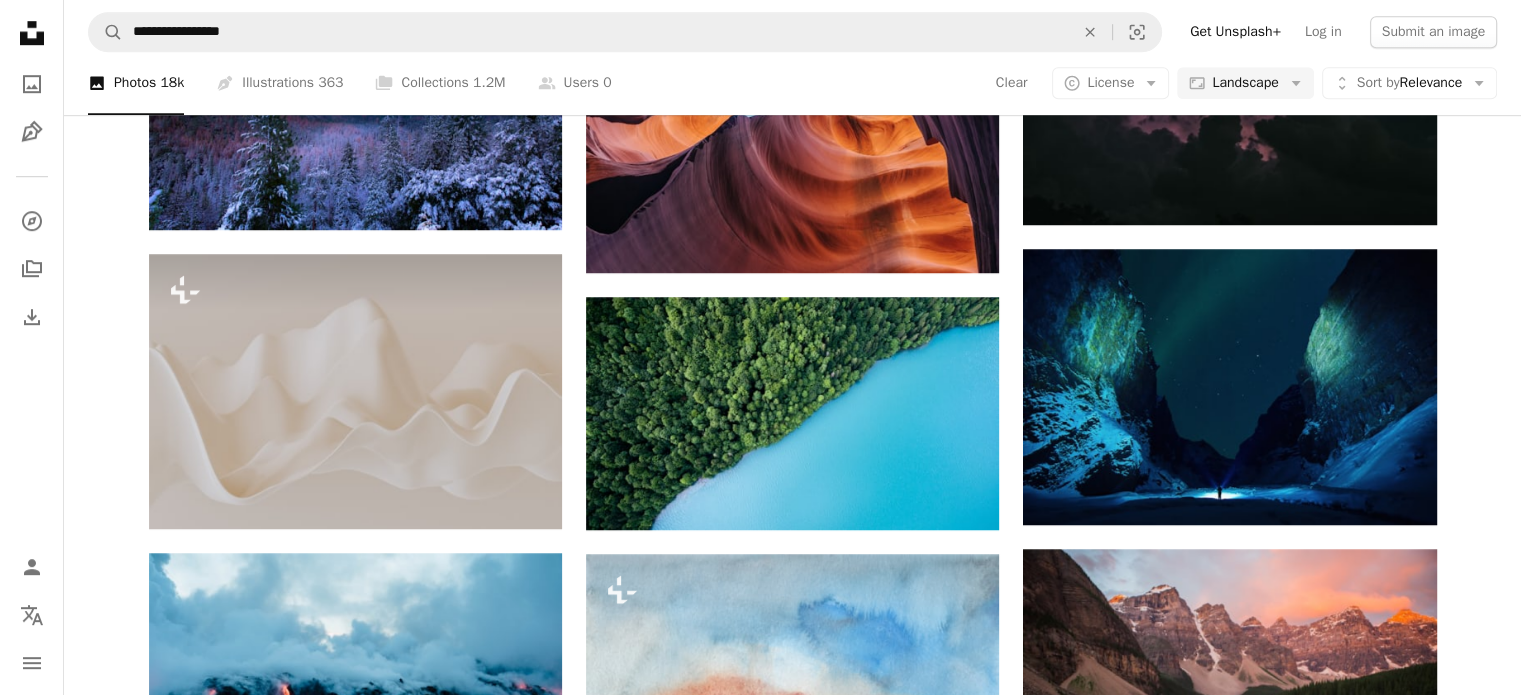 click on "[FIRST] [LAST]" at bounding box center [792, 374] 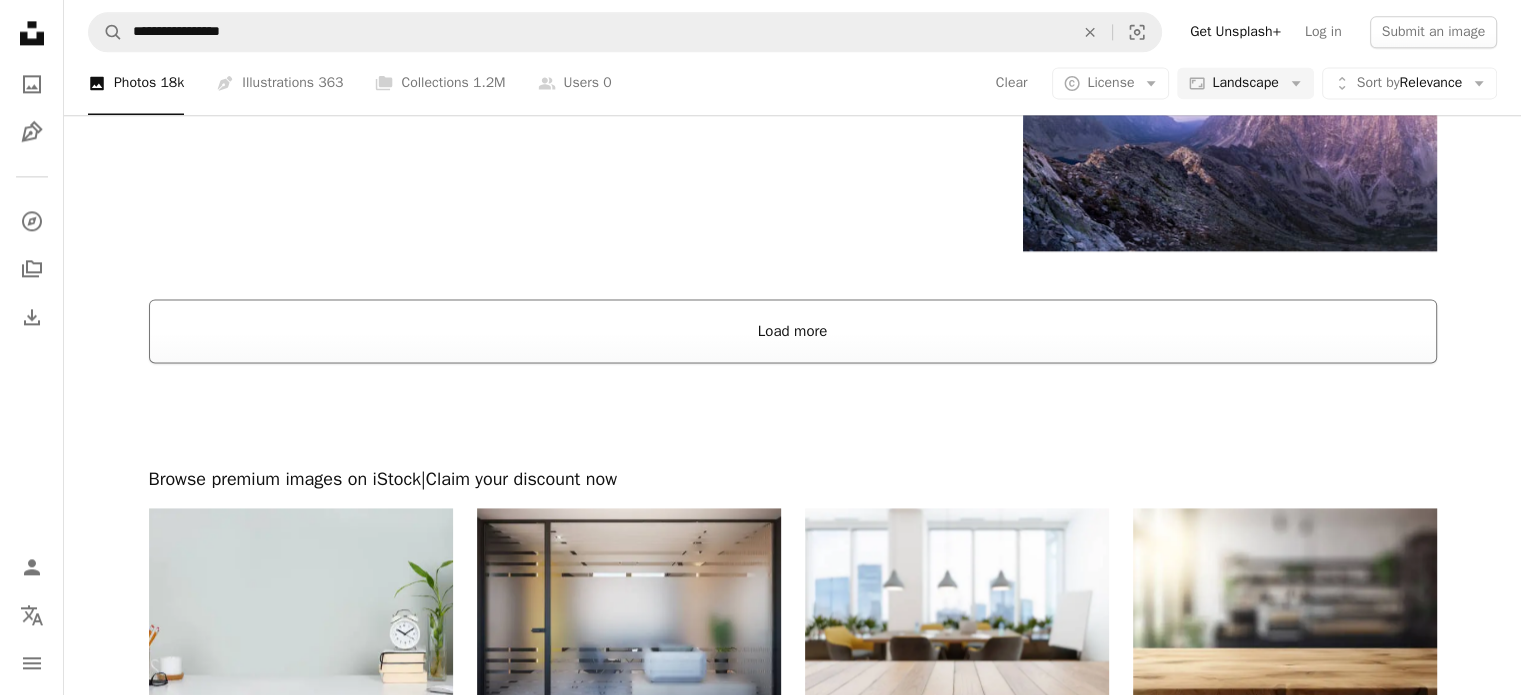 scroll, scrollTop: 2800, scrollLeft: 0, axis: vertical 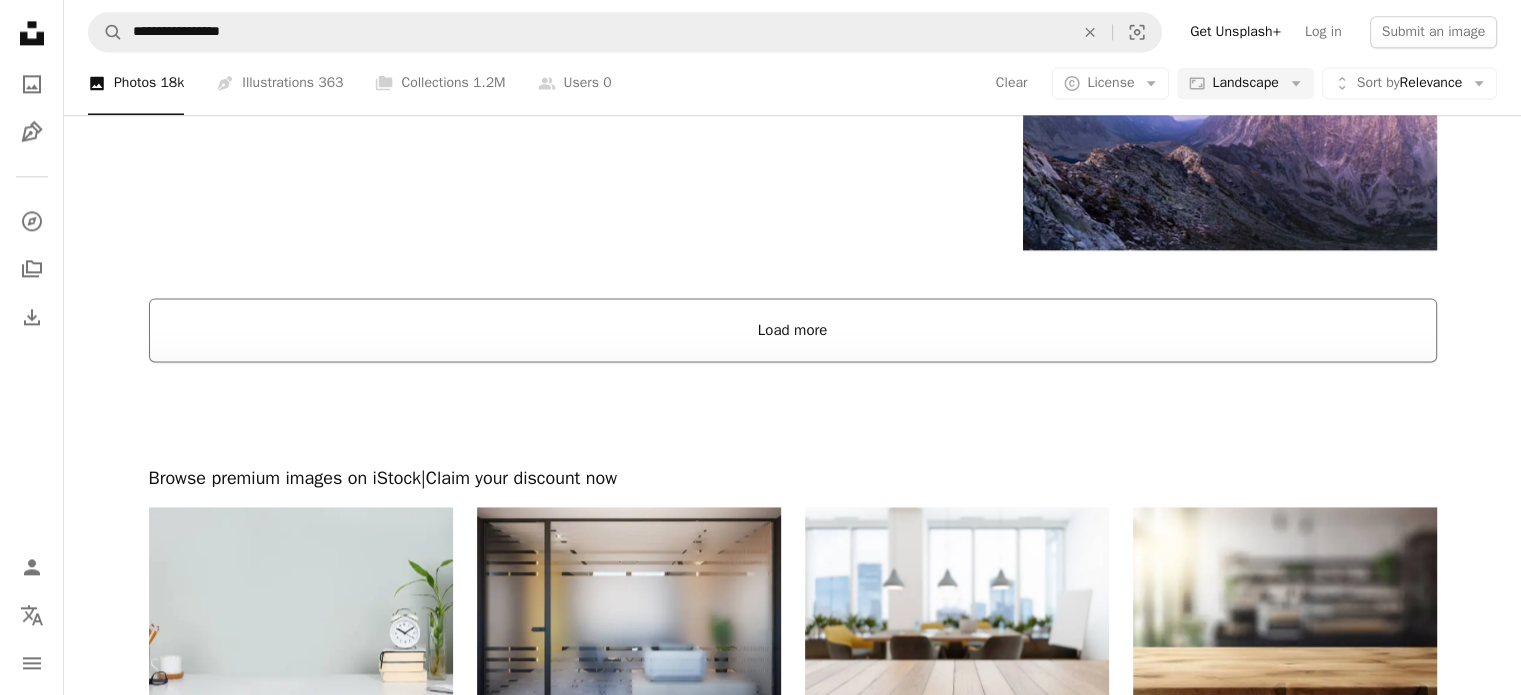 click on "Load more" at bounding box center [793, 330] 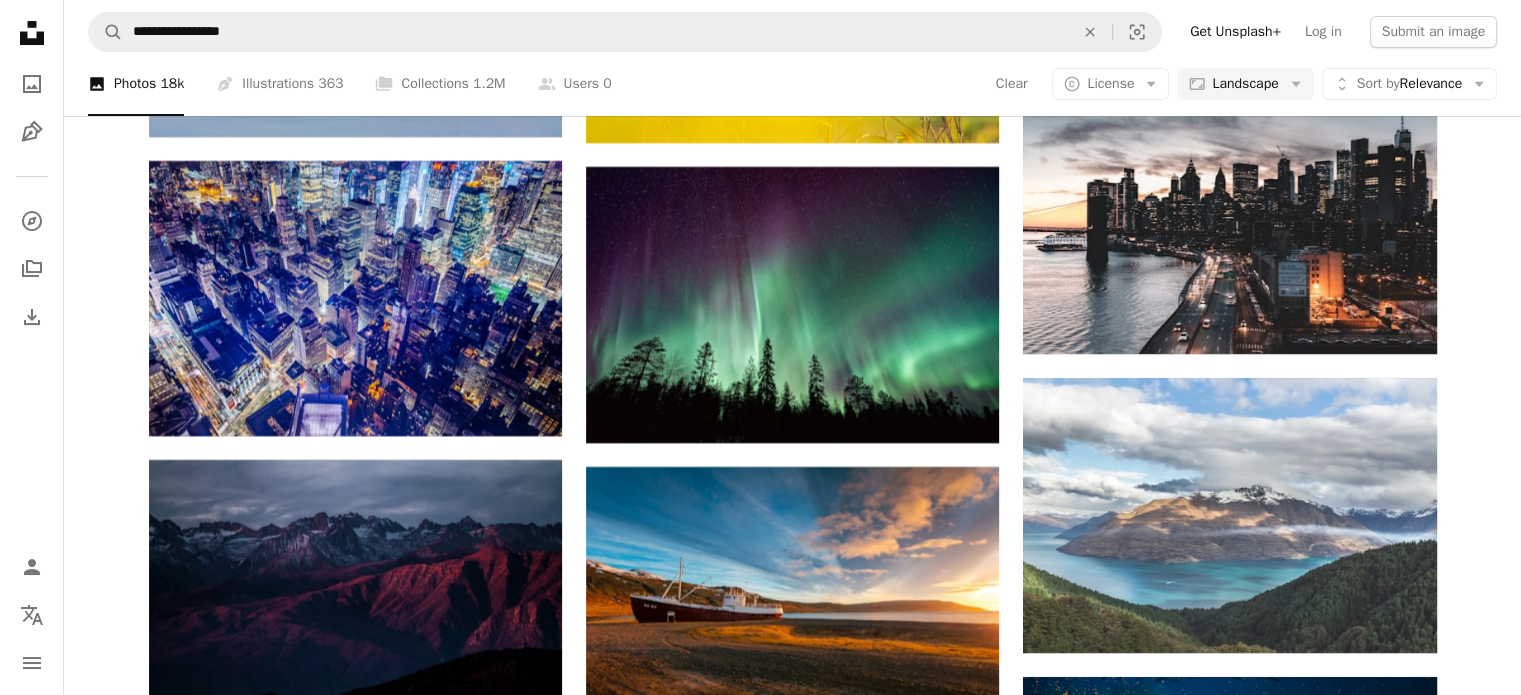scroll, scrollTop: 8200, scrollLeft: 0, axis: vertical 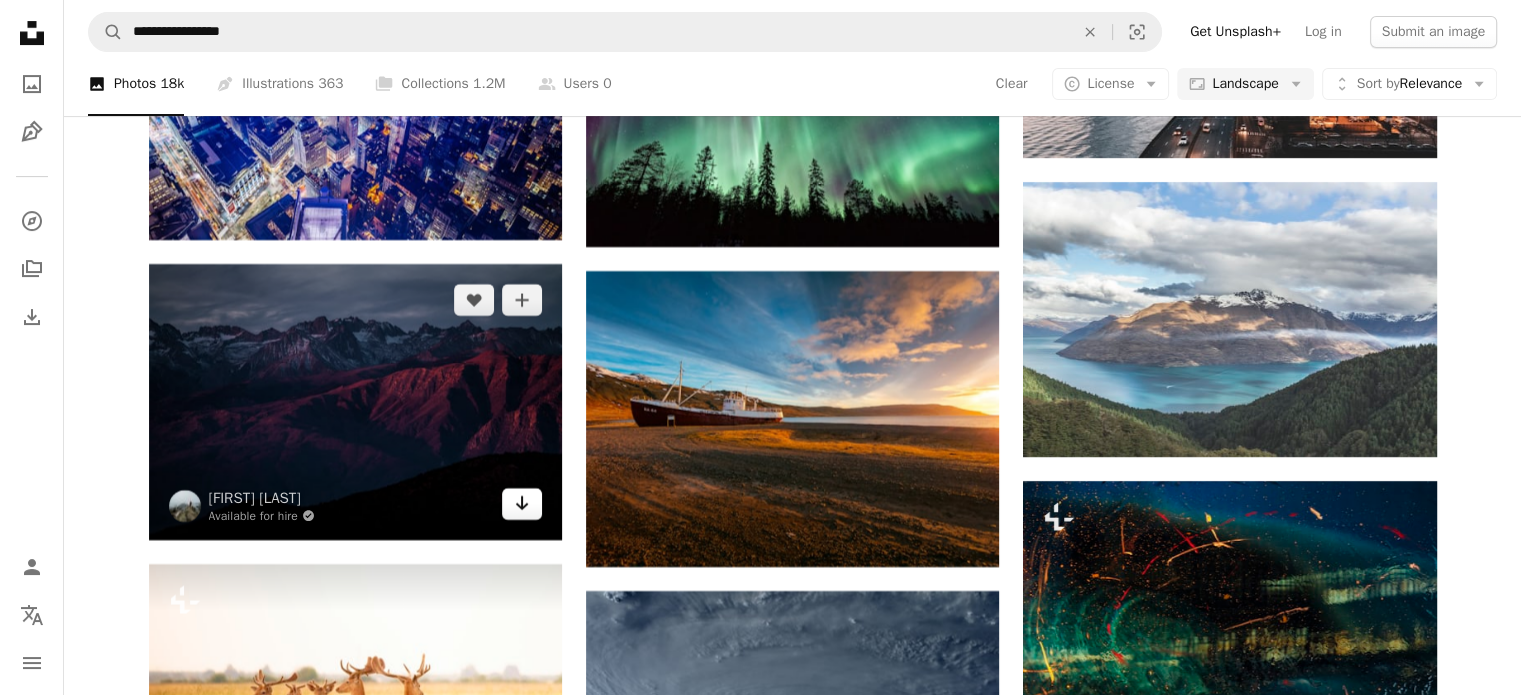 click on "Arrow pointing down" at bounding box center (522, 504) 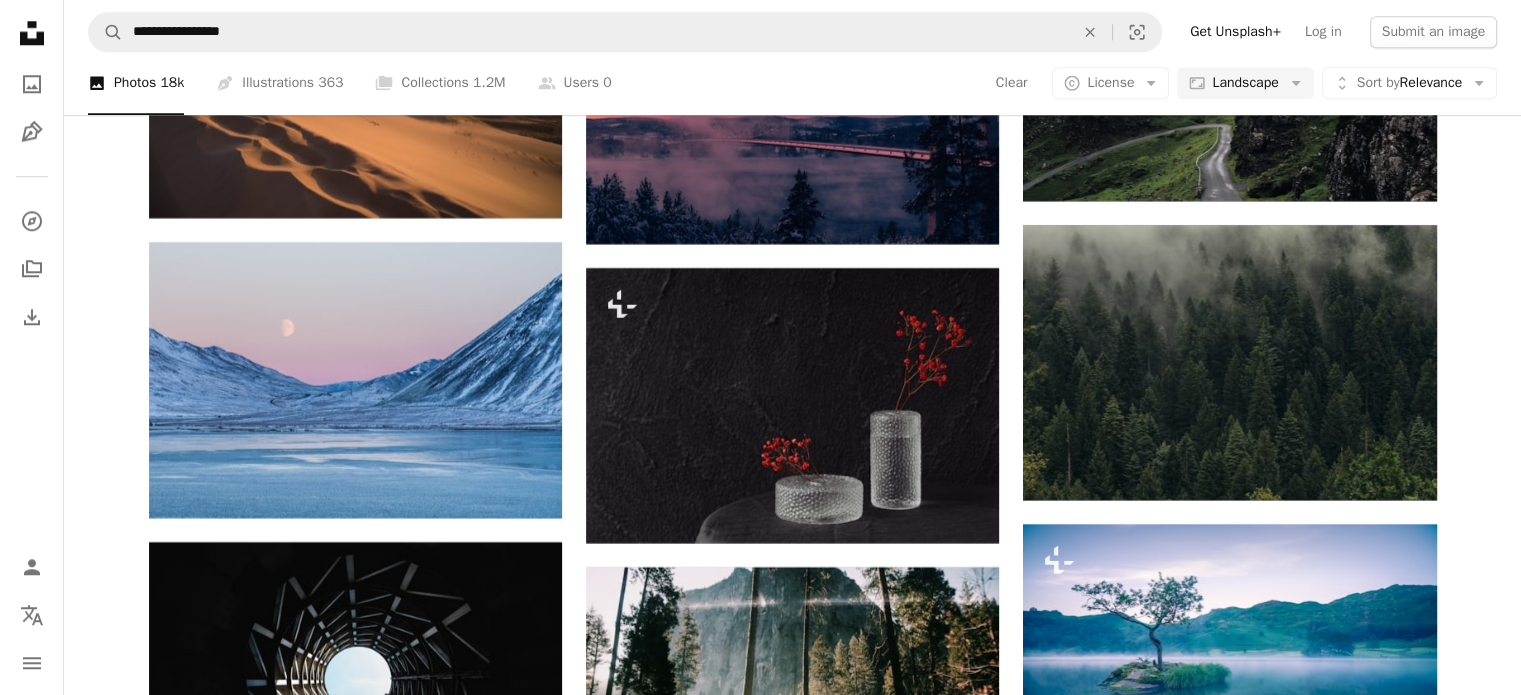 scroll, scrollTop: 9700, scrollLeft: 0, axis: vertical 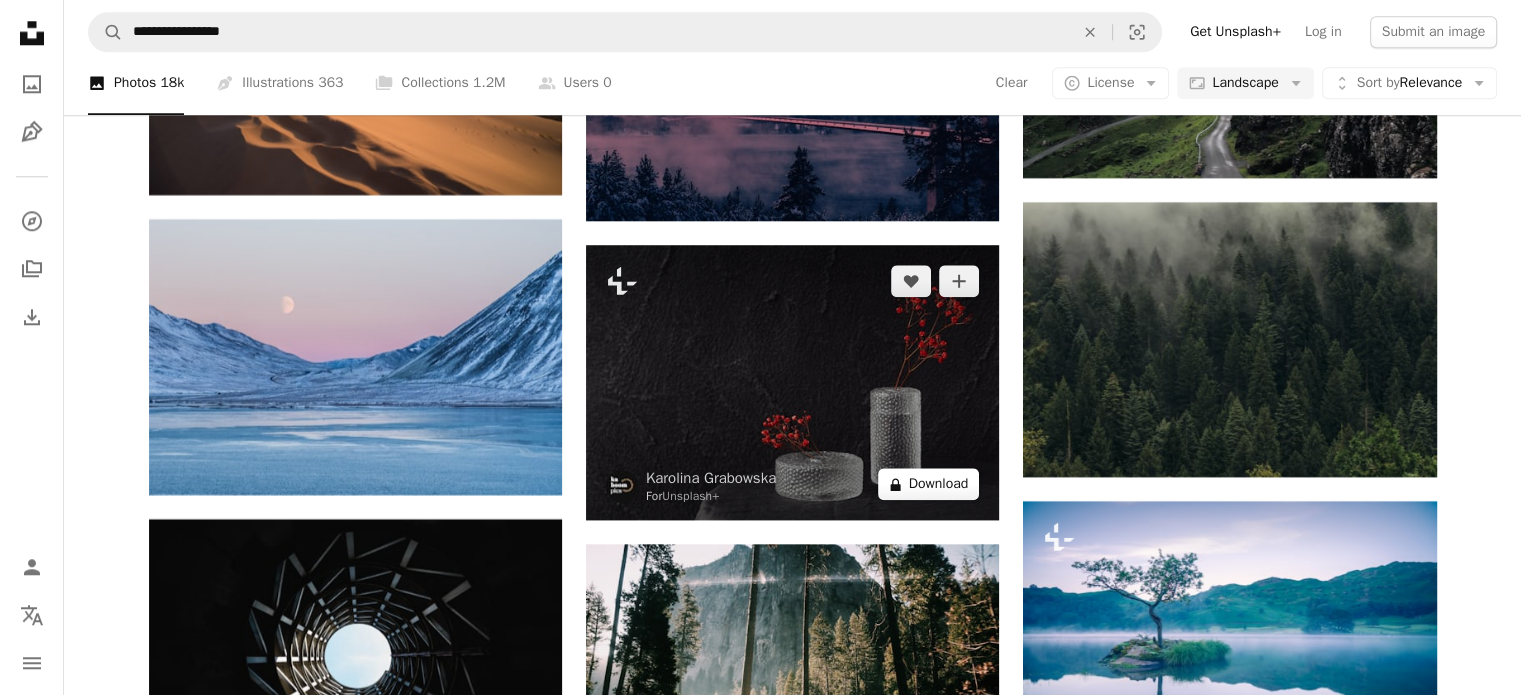 click on "A lock   Download" at bounding box center [929, 484] 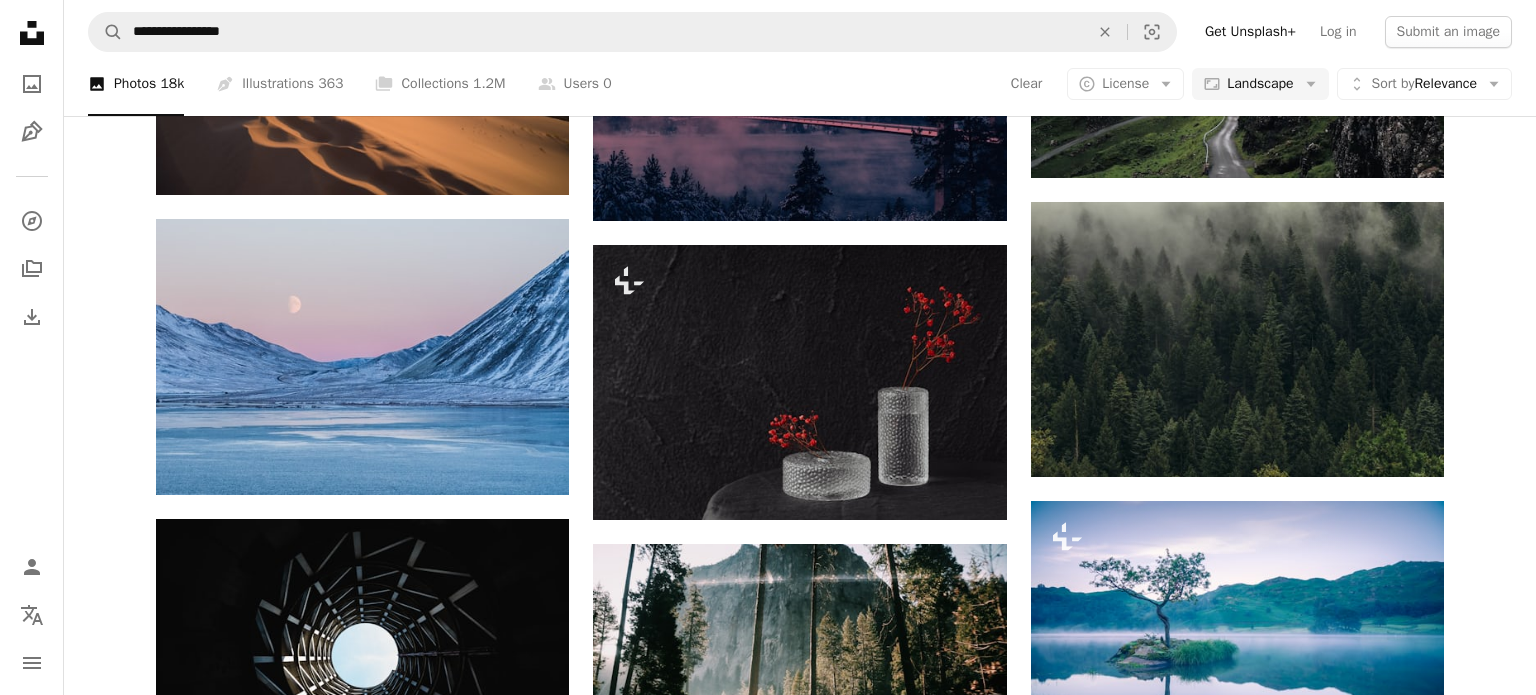 click on "An X shape Premium, ready to use images. Get unlimited access. A plus sign Members-only content added monthly A plus sign Unlimited royalty-free downloads A plus sign Illustrations  New A plus sign Enhanced legal protections yearly 66%  off monthly €12   €4 EUR per month * Get  Unsplash+ * When paid annually, billed upfront  €48 Taxes where applicable. Renews automatically. Cancel anytime." at bounding box center [768, 4114] 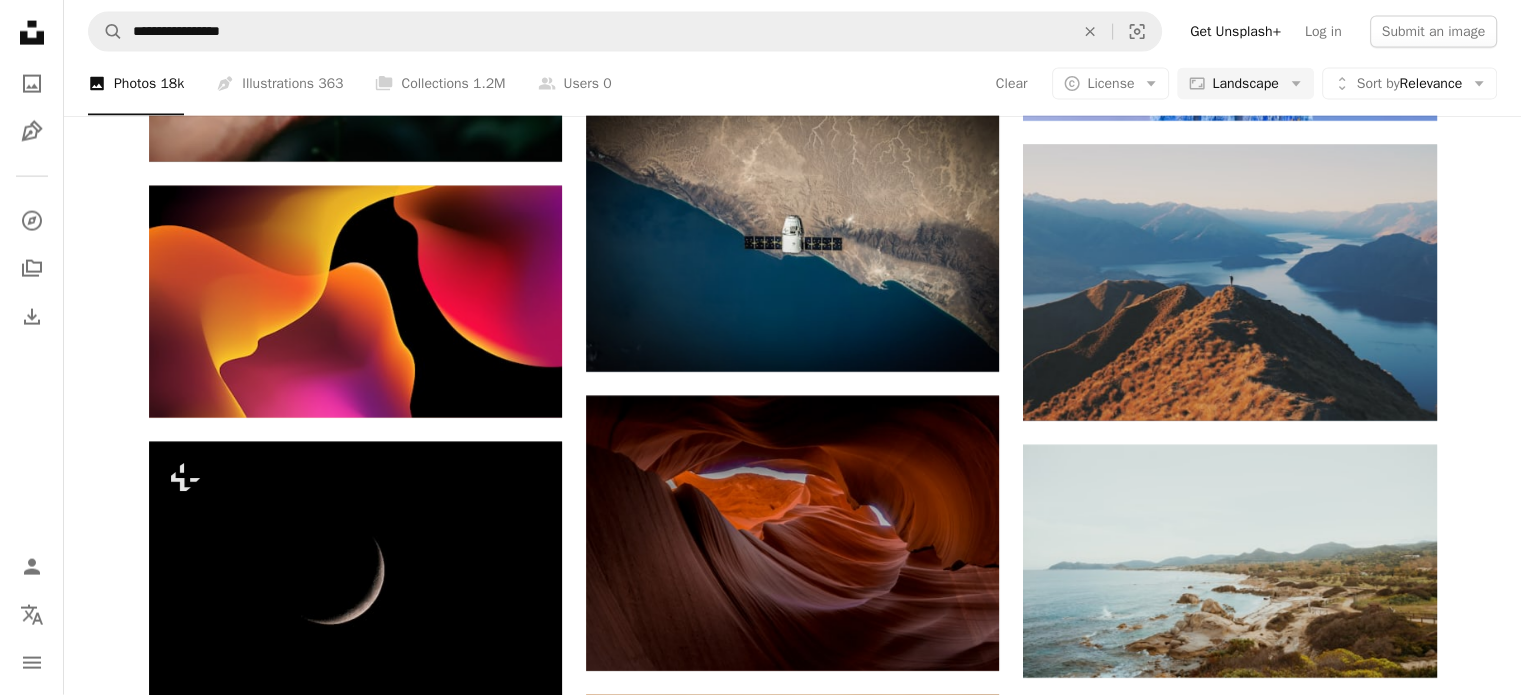 scroll, scrollTop: 35400, scrollLeft: 0, axis: vertical 